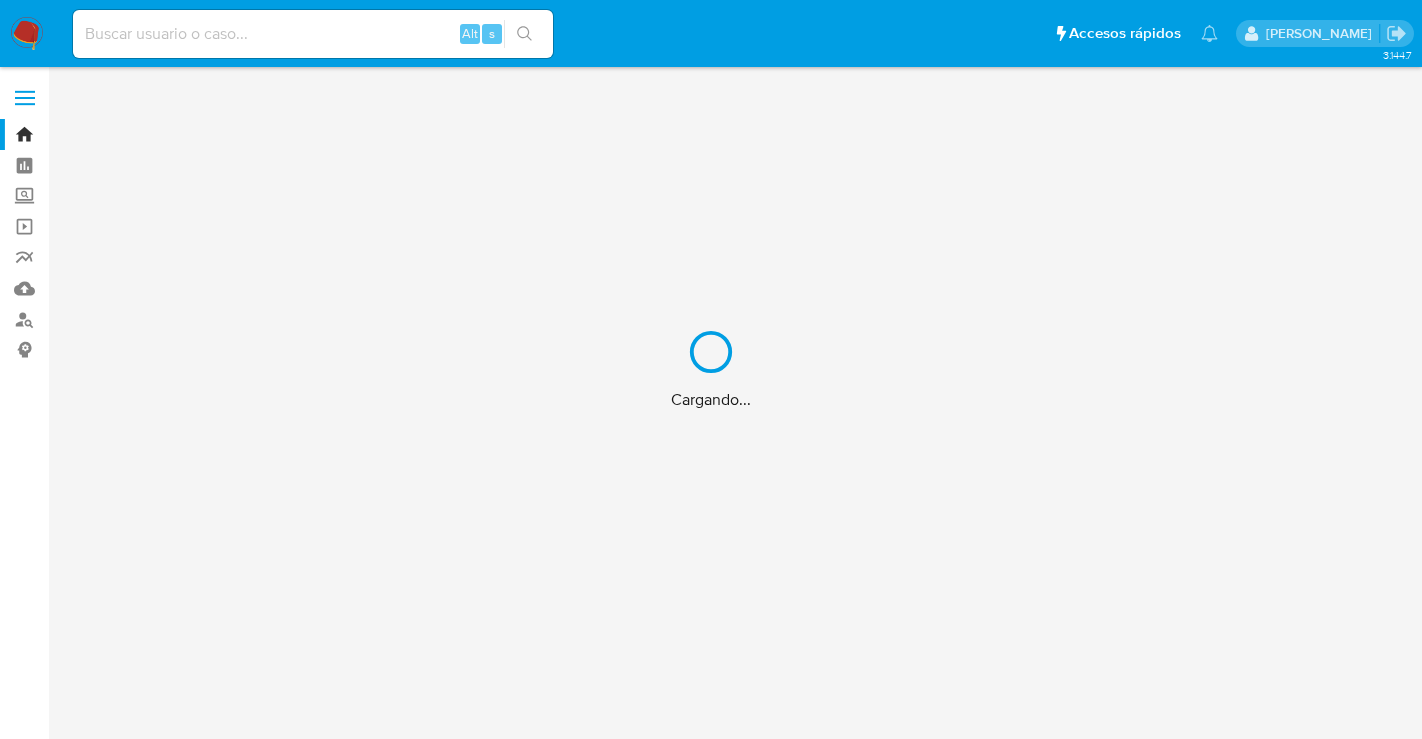 scroll, scrollTop: 0, scrollLeft: 0, axis: both 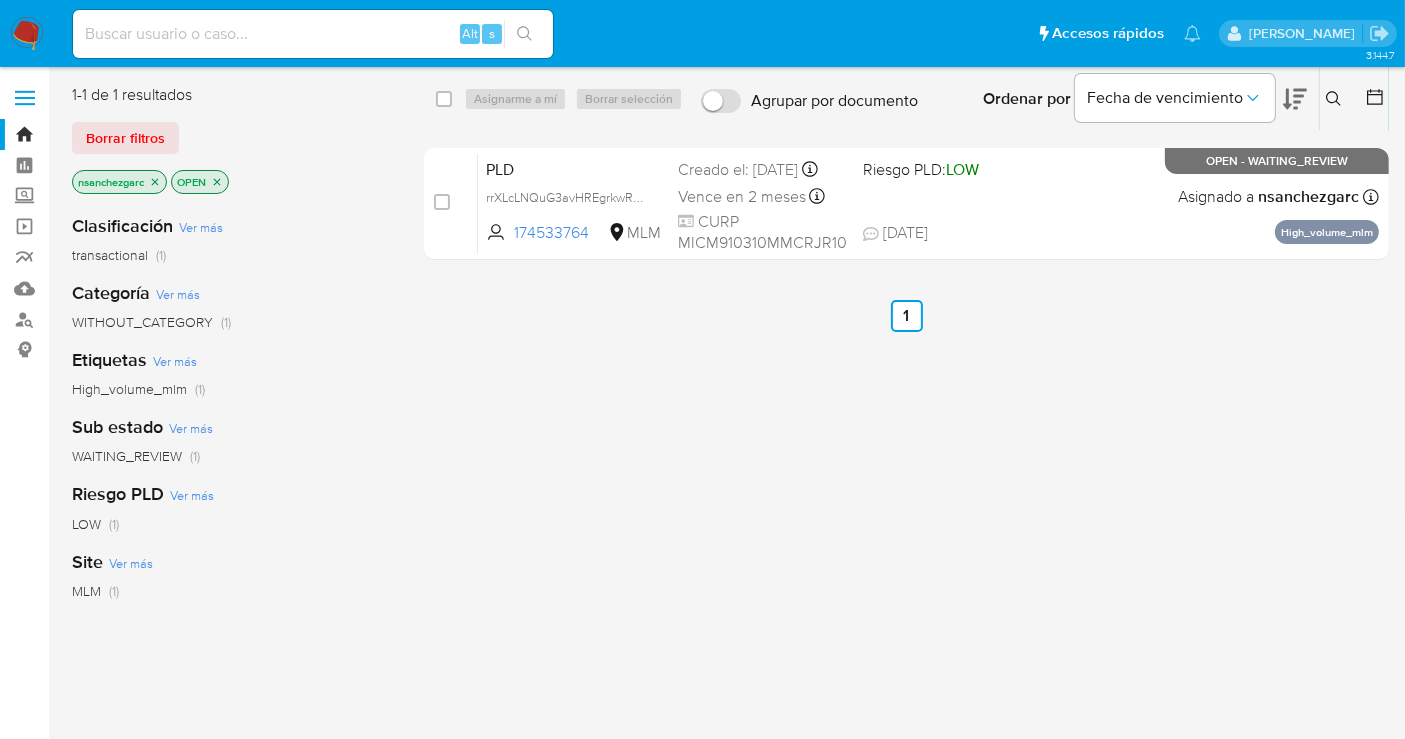 click at bounding box center [1336, 99] 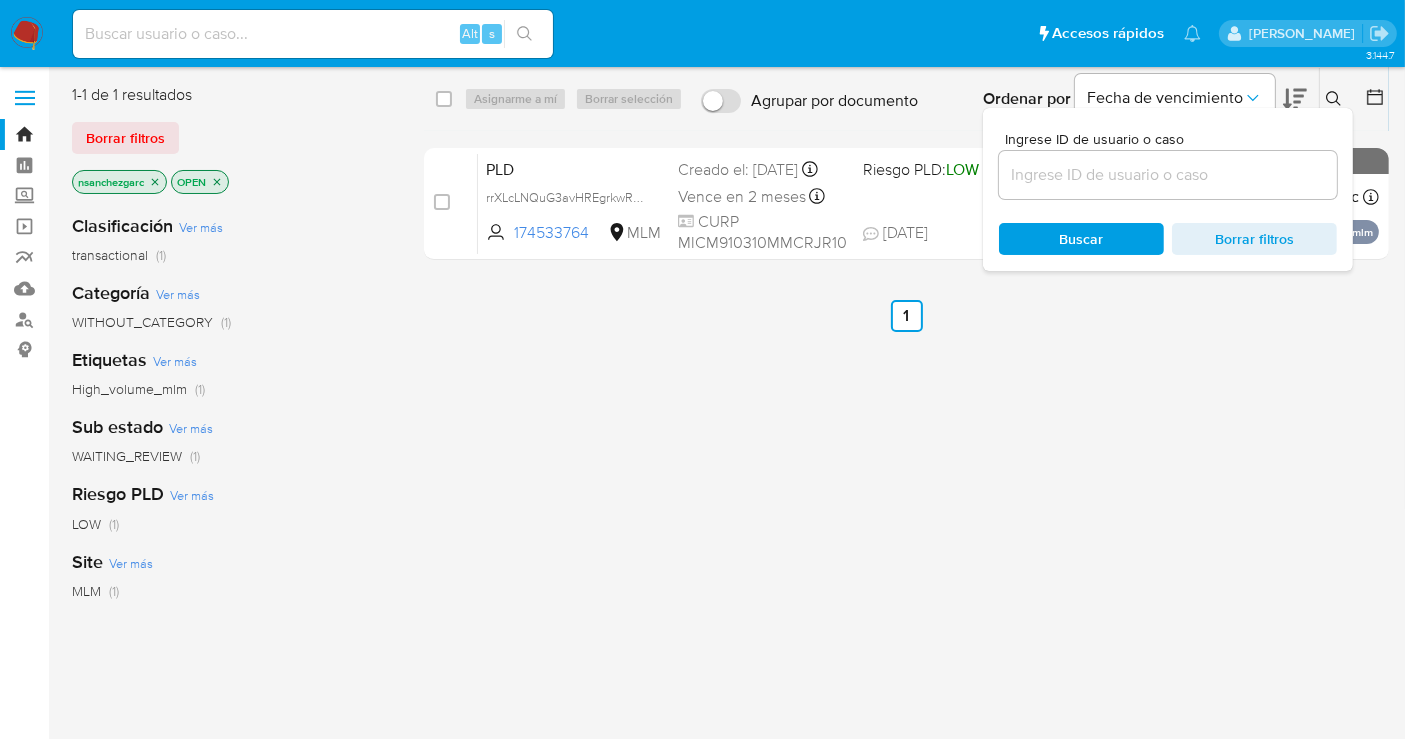 click at bounding box center [1168, 175] 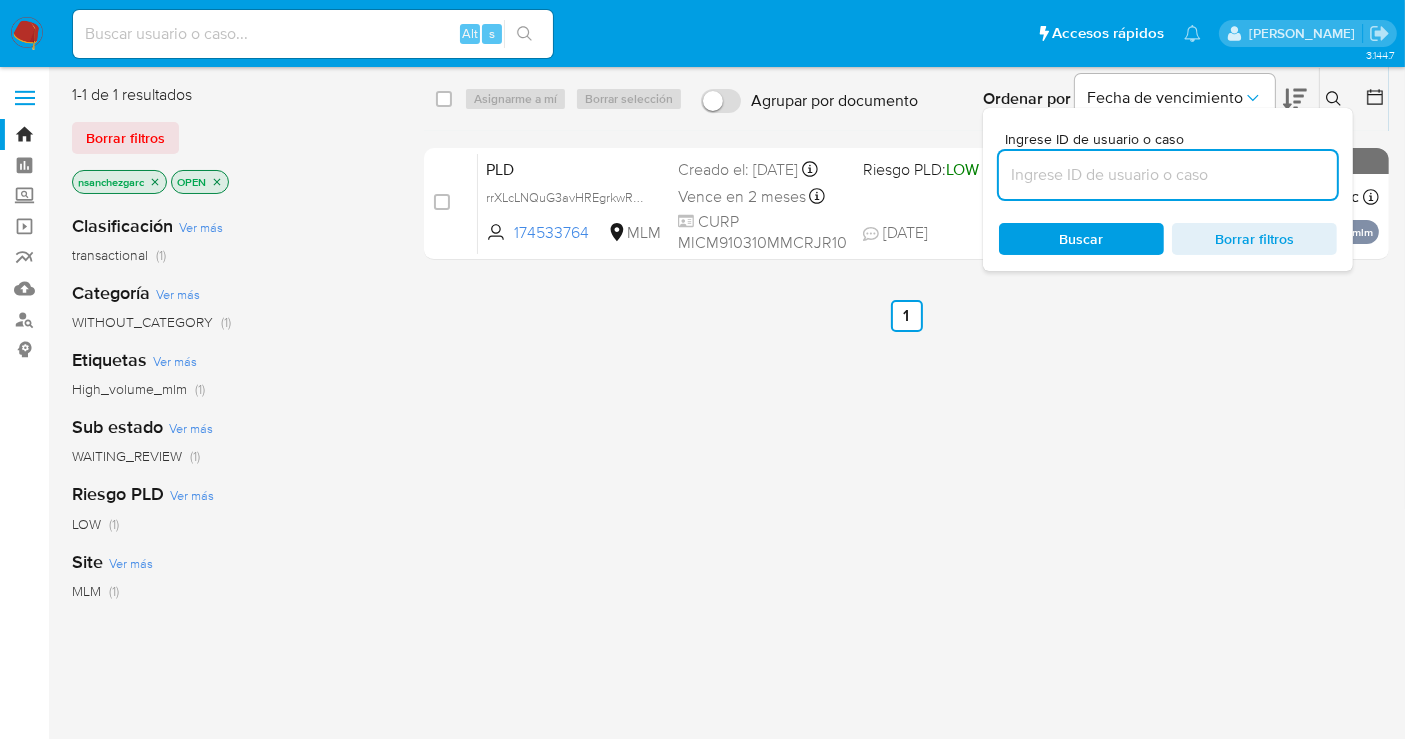 click at bounding box center [1168, 175] 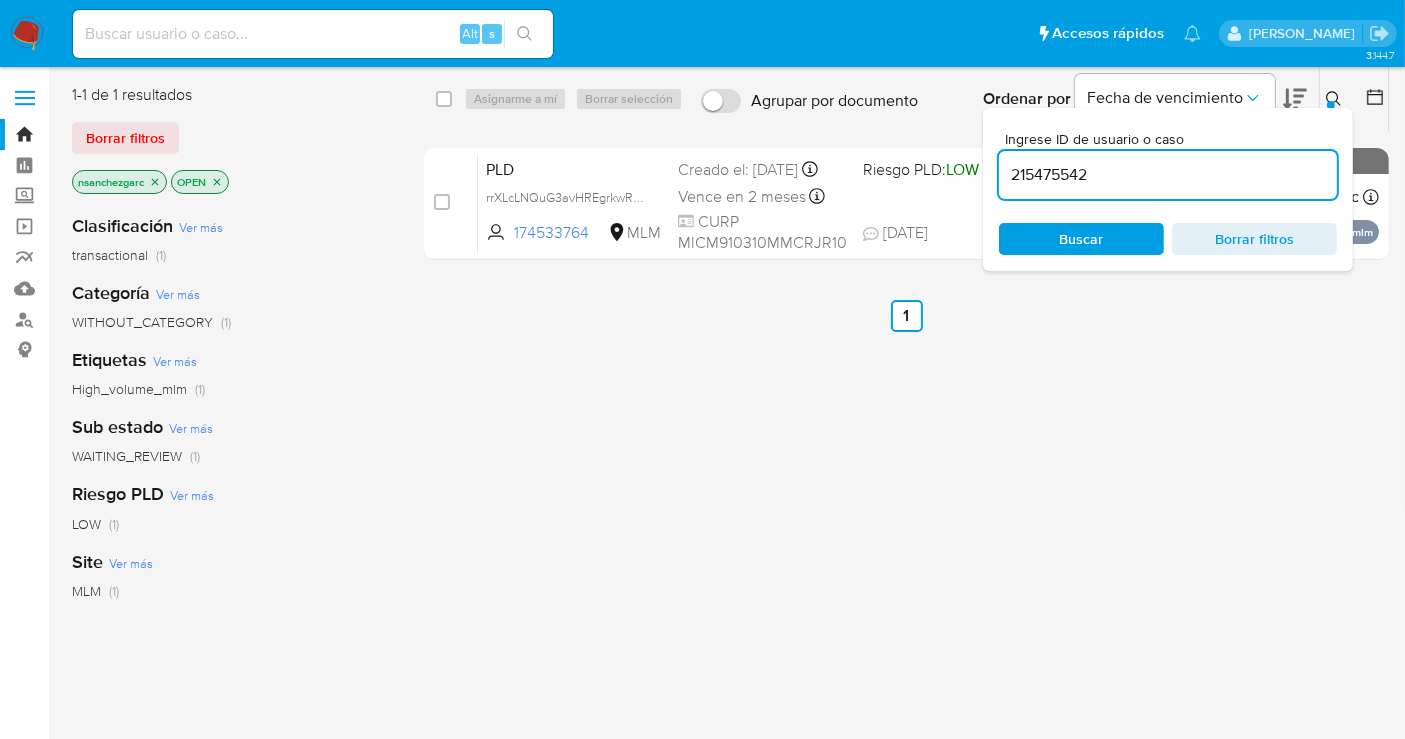 type on "215475542" 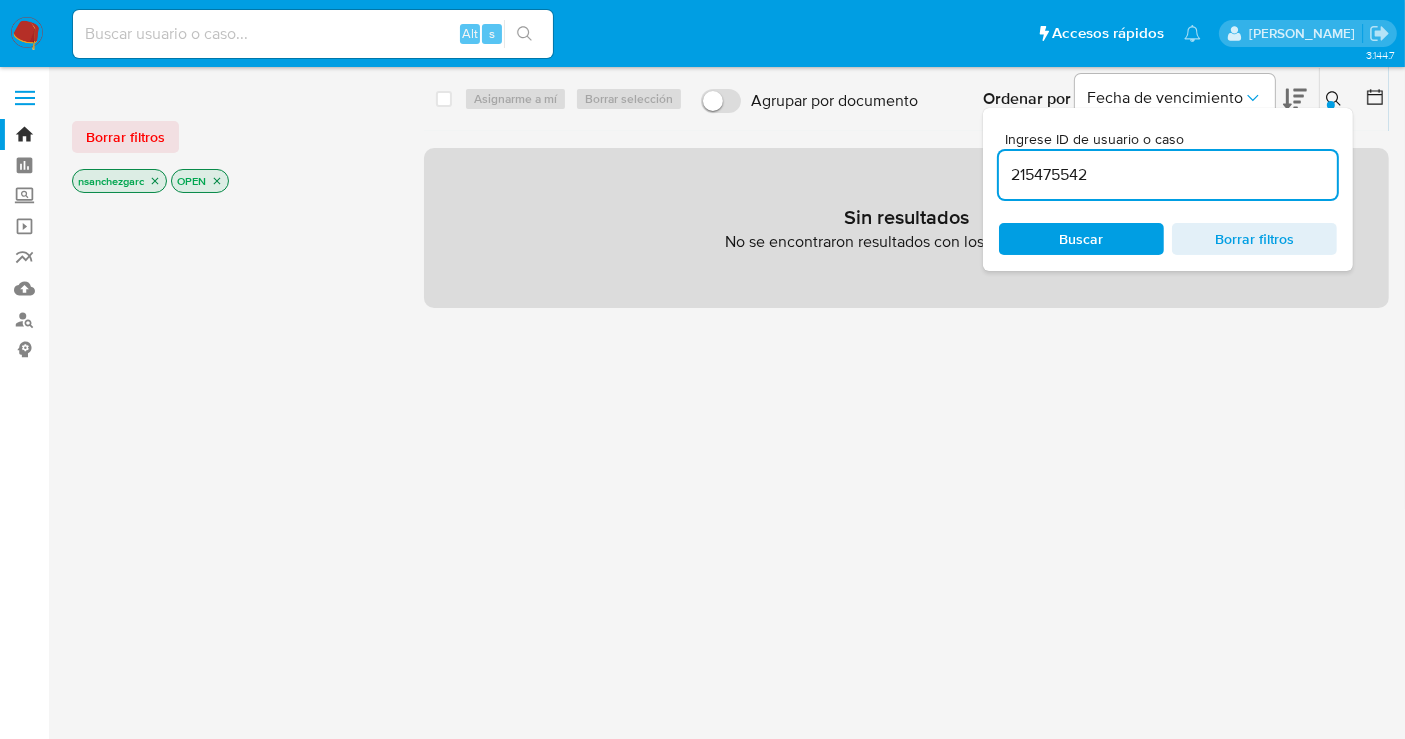 click on "nsanchezgarc" at bounding box center [119, 181] 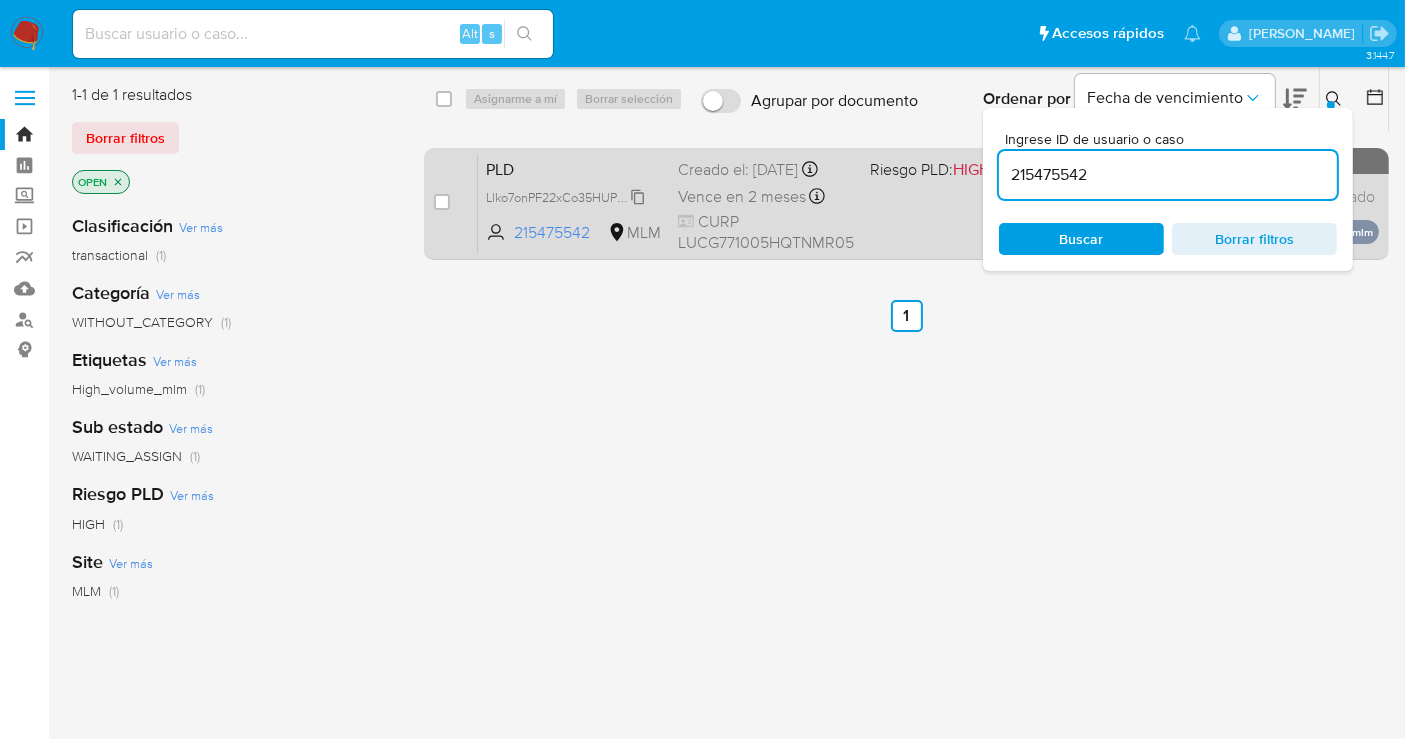 click on "Llko7onPF22xCo35HUPfjwns" at bounding box center (565, 196) 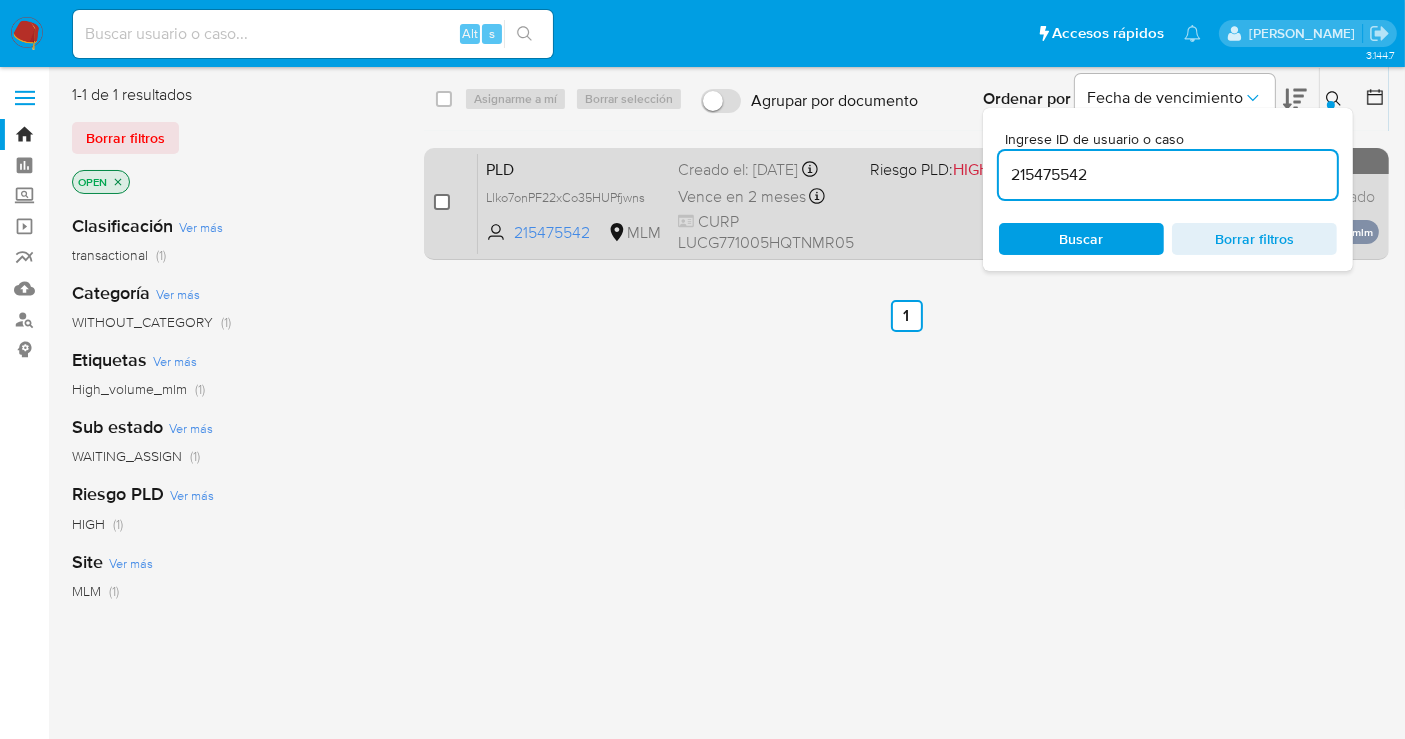 click at bounding box center (442, 202) 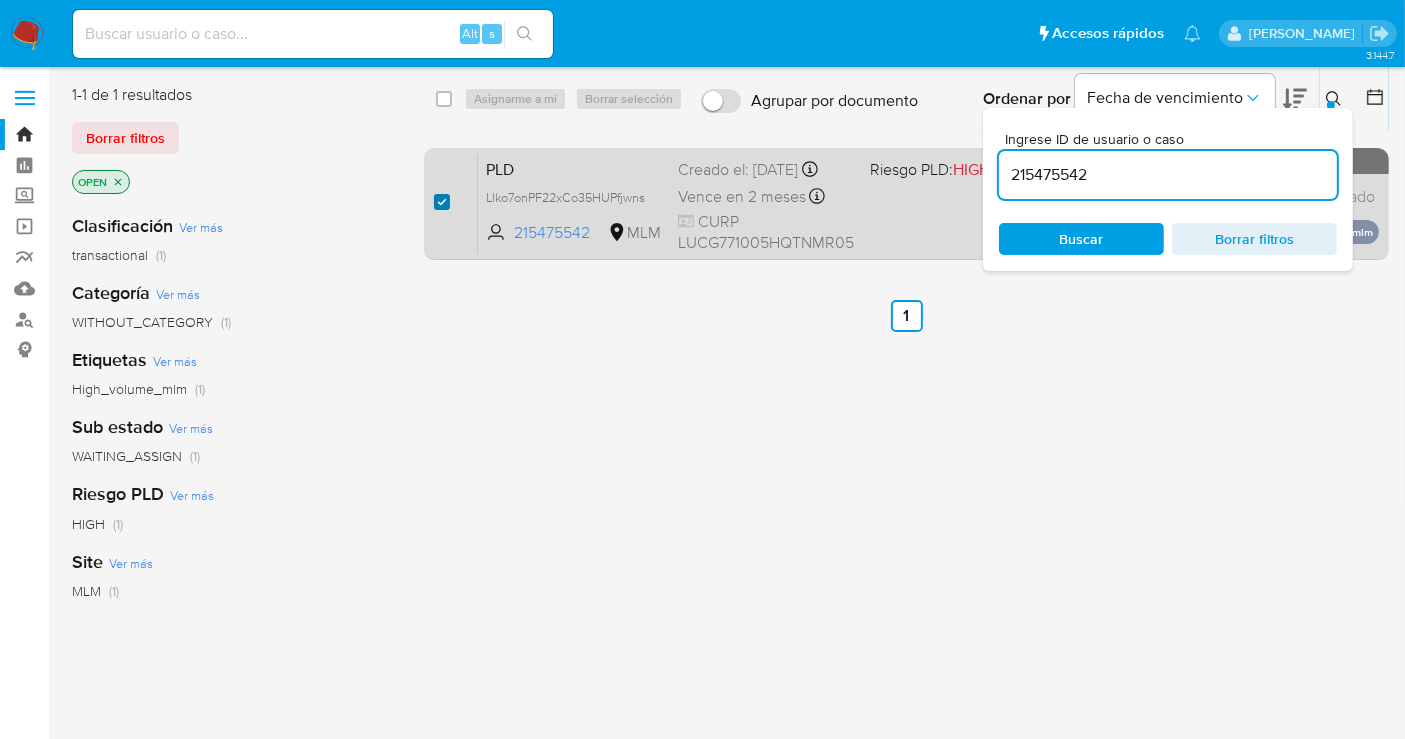 checkbox on "true" 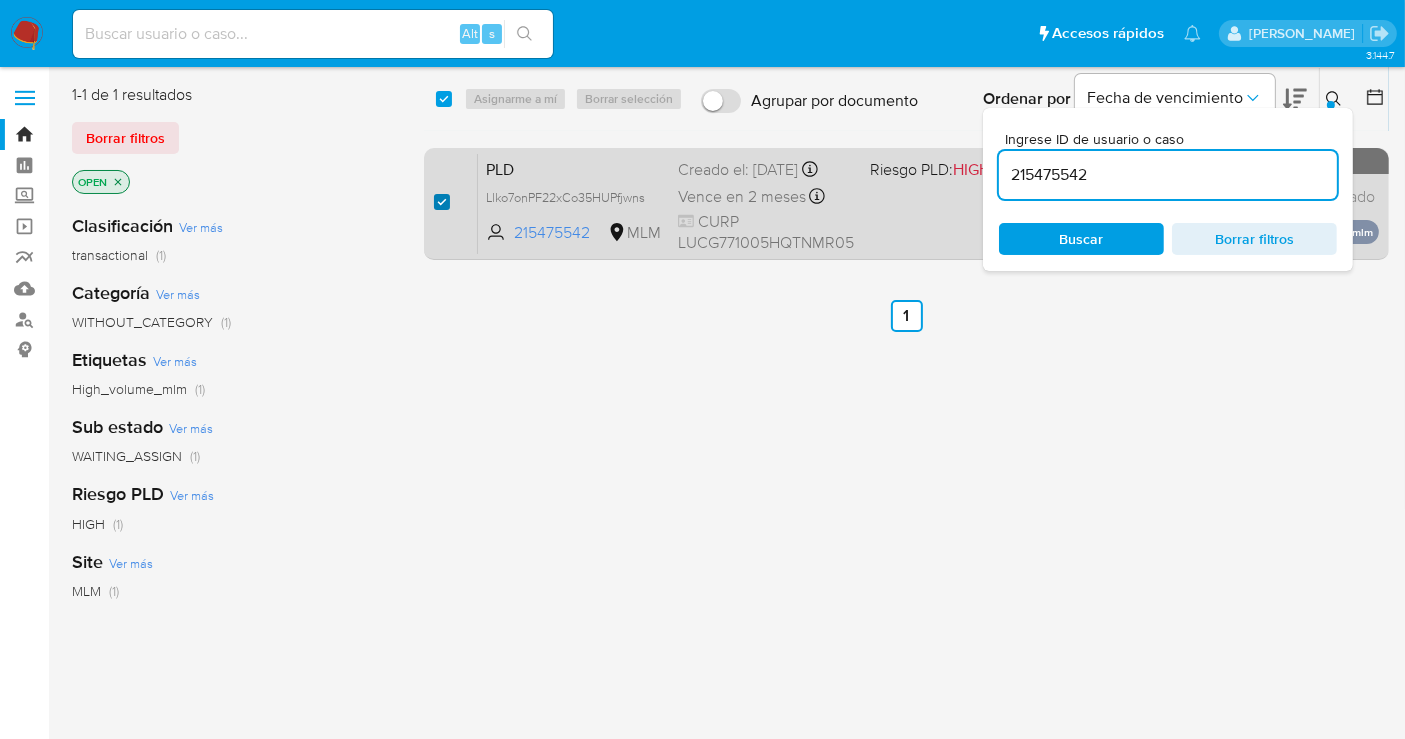 checkbox on "true" 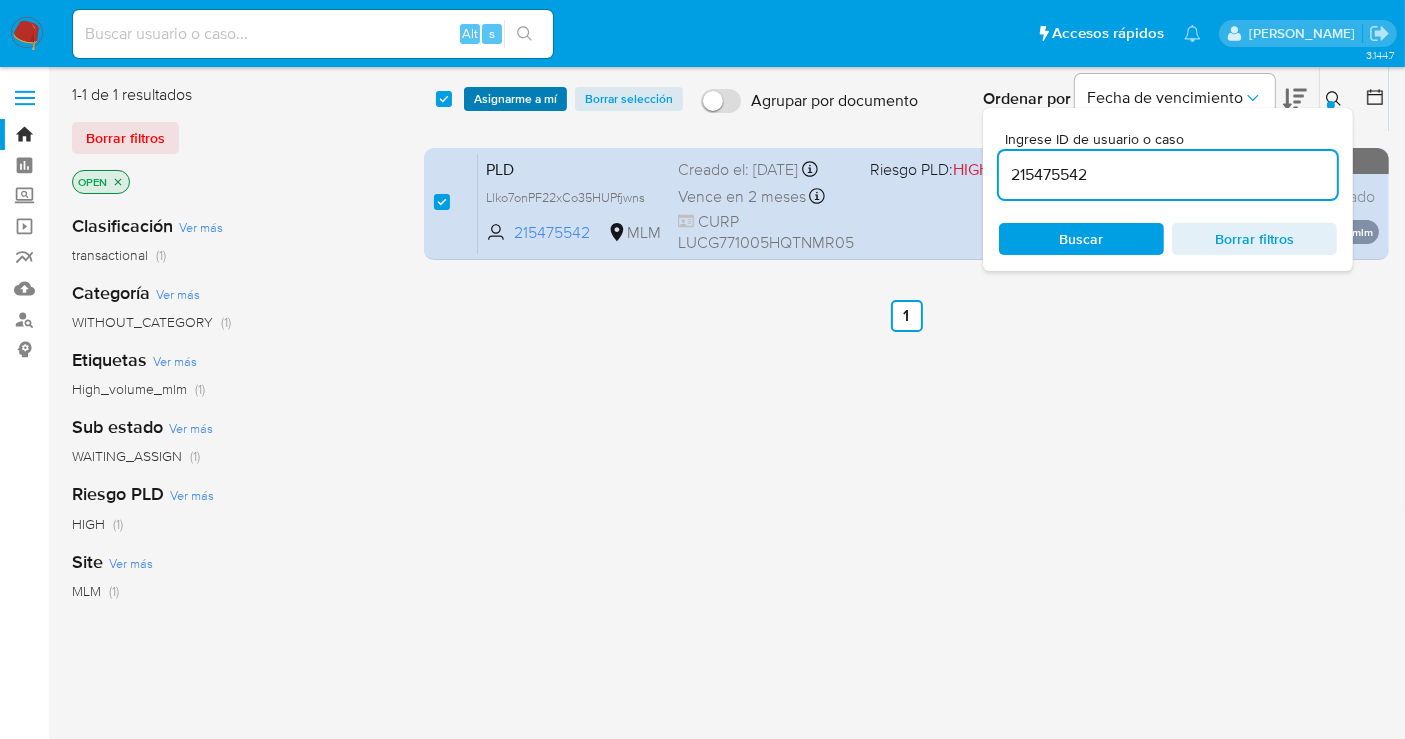 click on "Asignarme a mí" at bounding box center [515, 99] 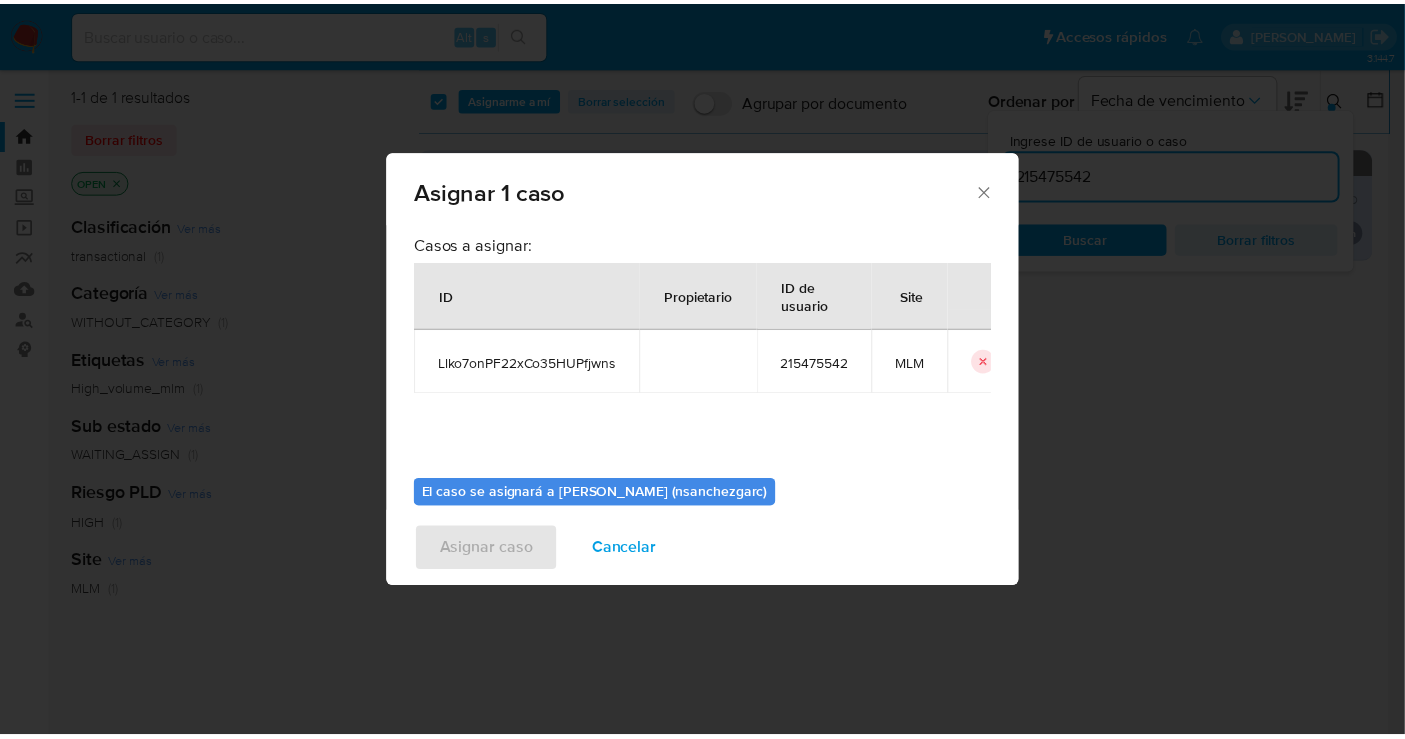 scroll, scrollTop: 102, scrollLeft: 0, axis: vertical 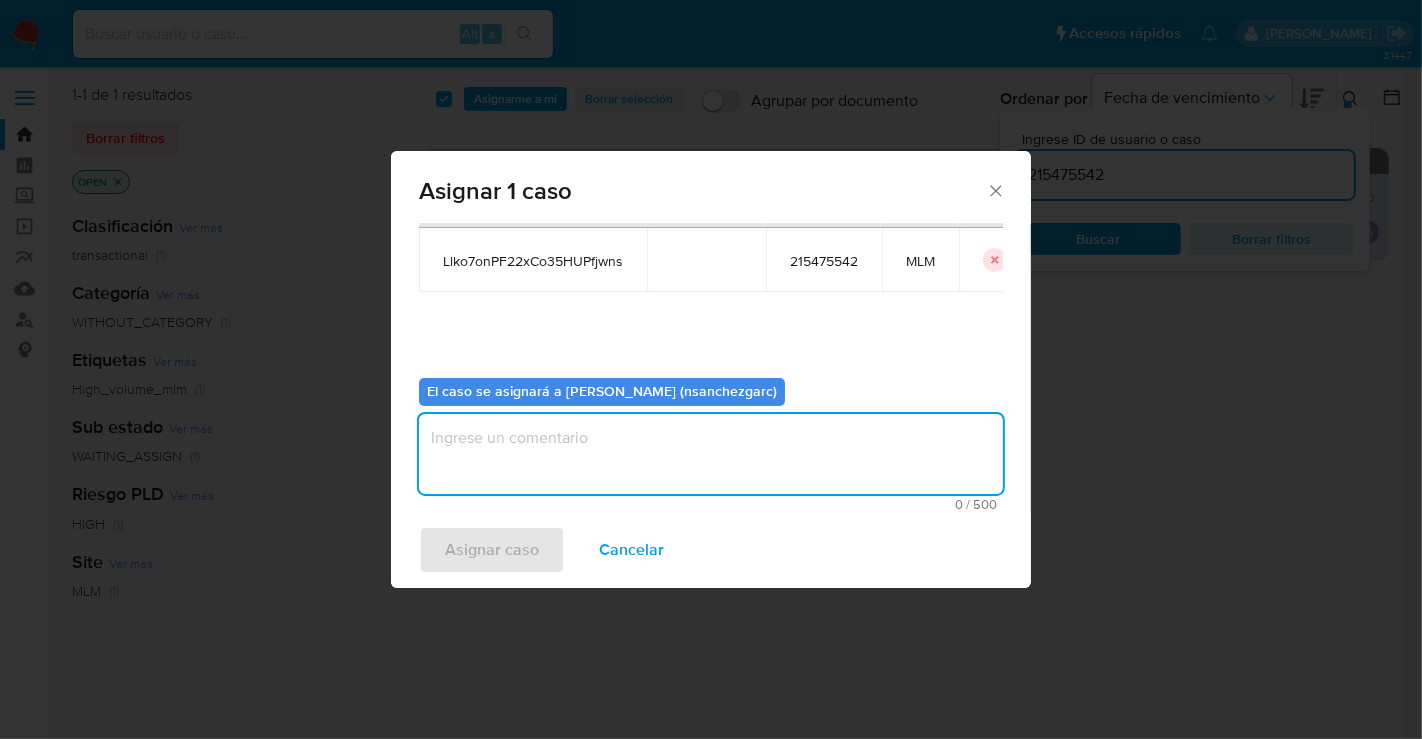 drag, startPoint x: 482, startPoint y: 442, endPoint x: 501, endPoint y: 614, distance: 173.04623 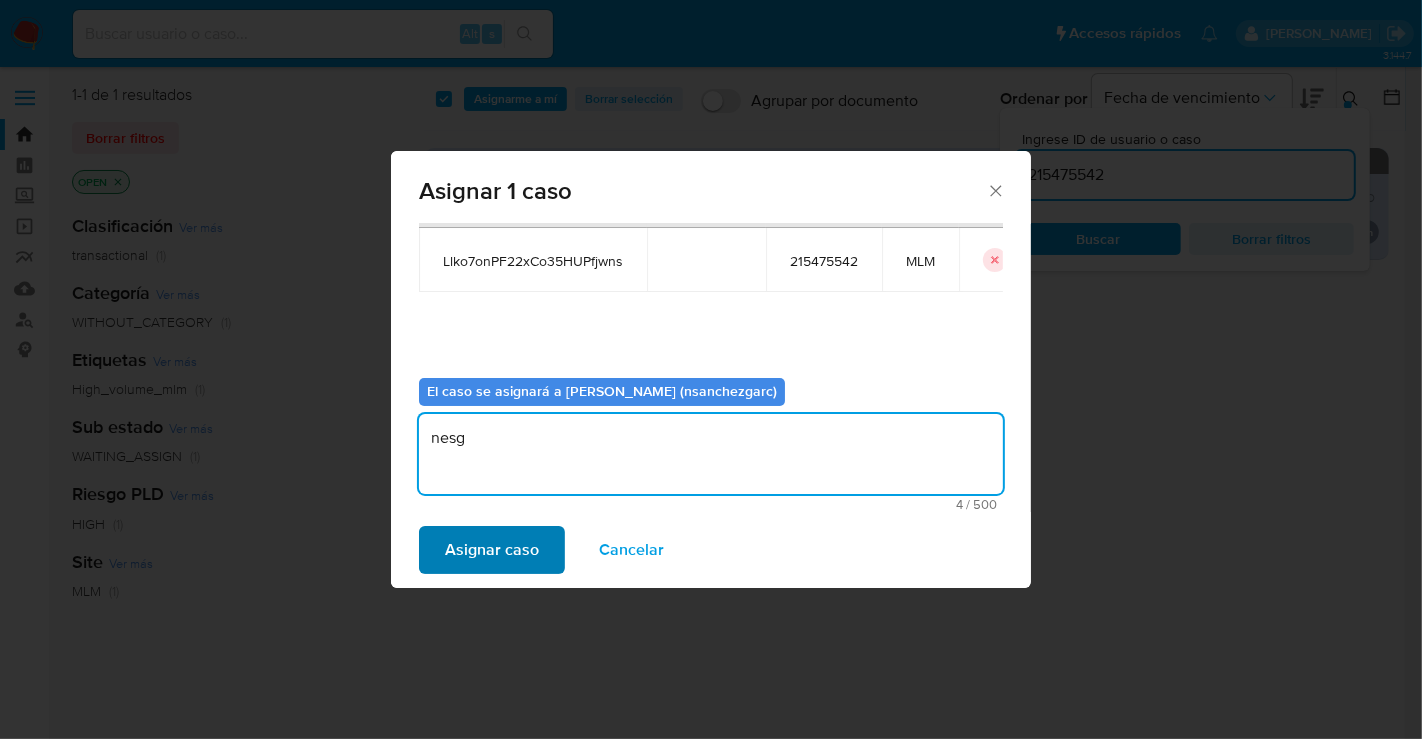 type on "nesg" 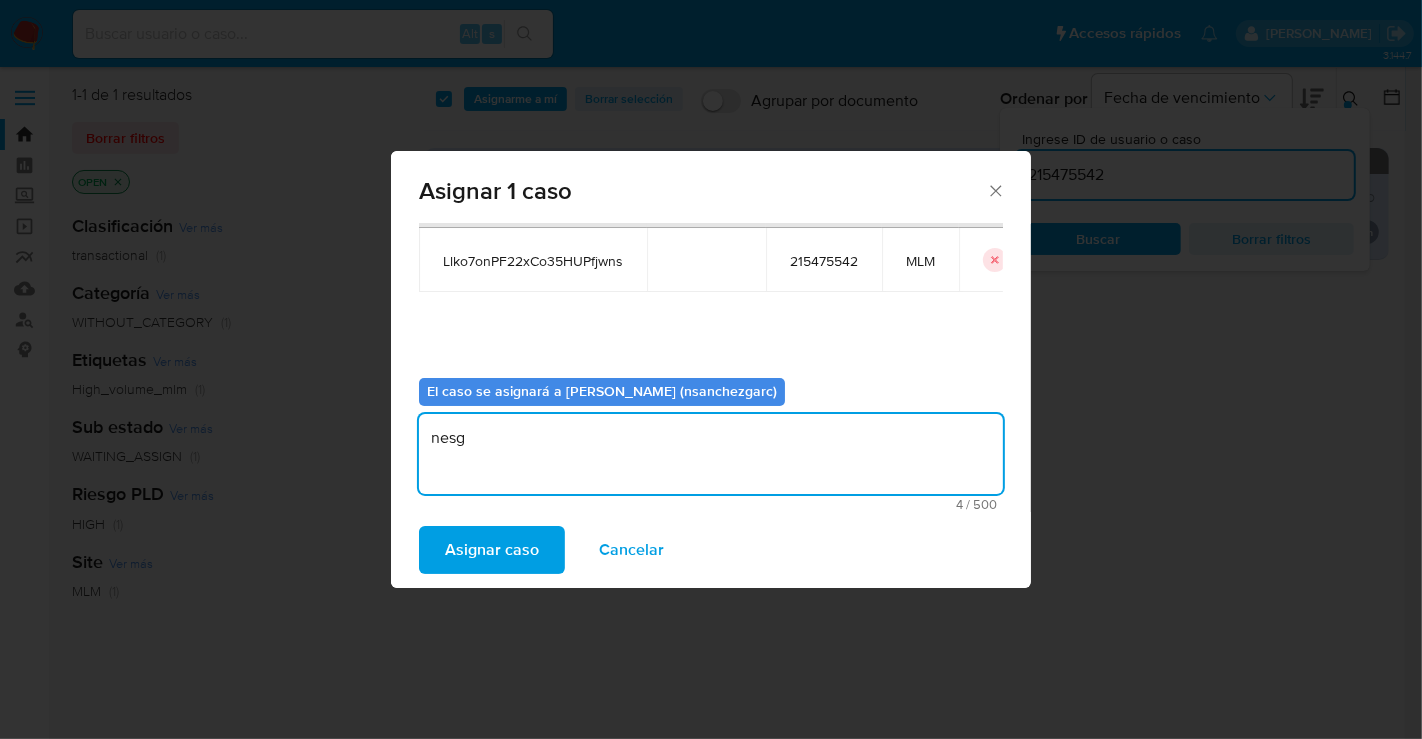 click on "Asignar caso" at bounding box center [492, 550] 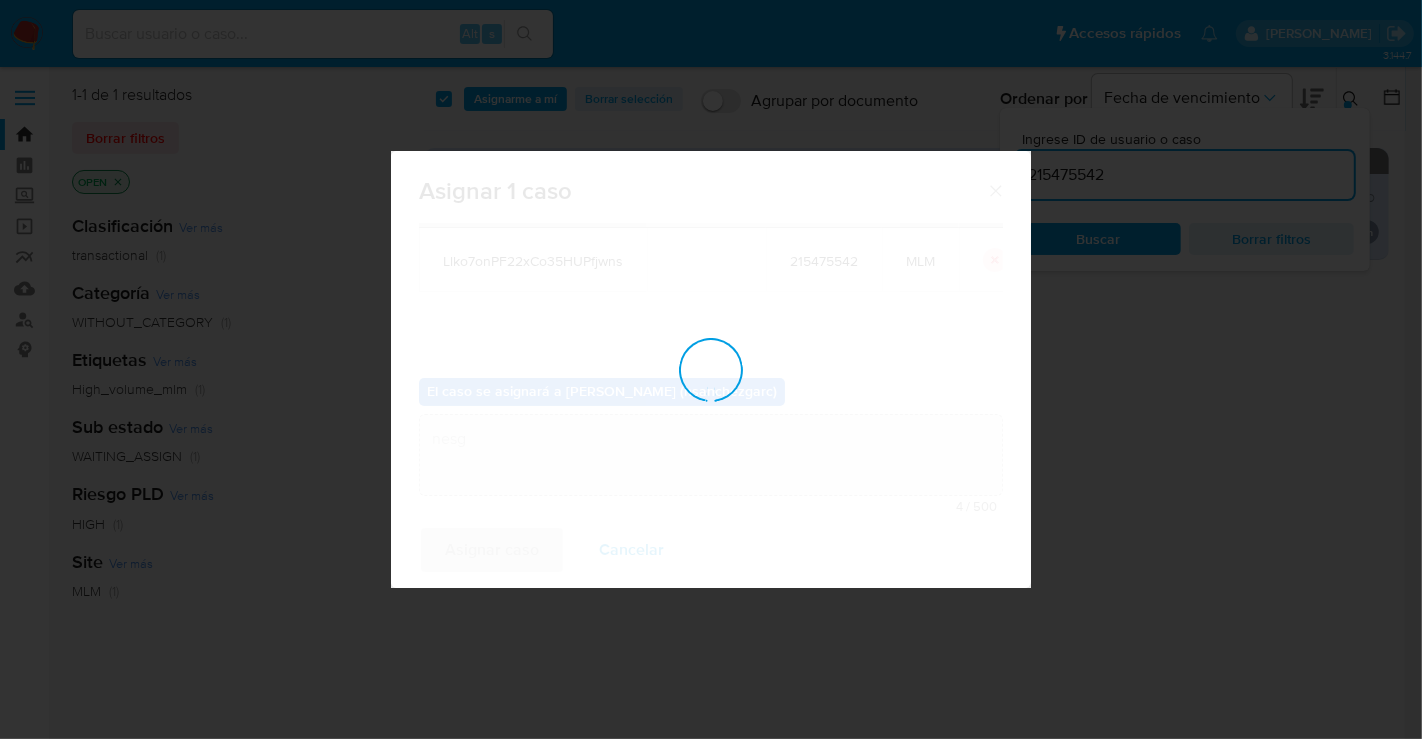 type 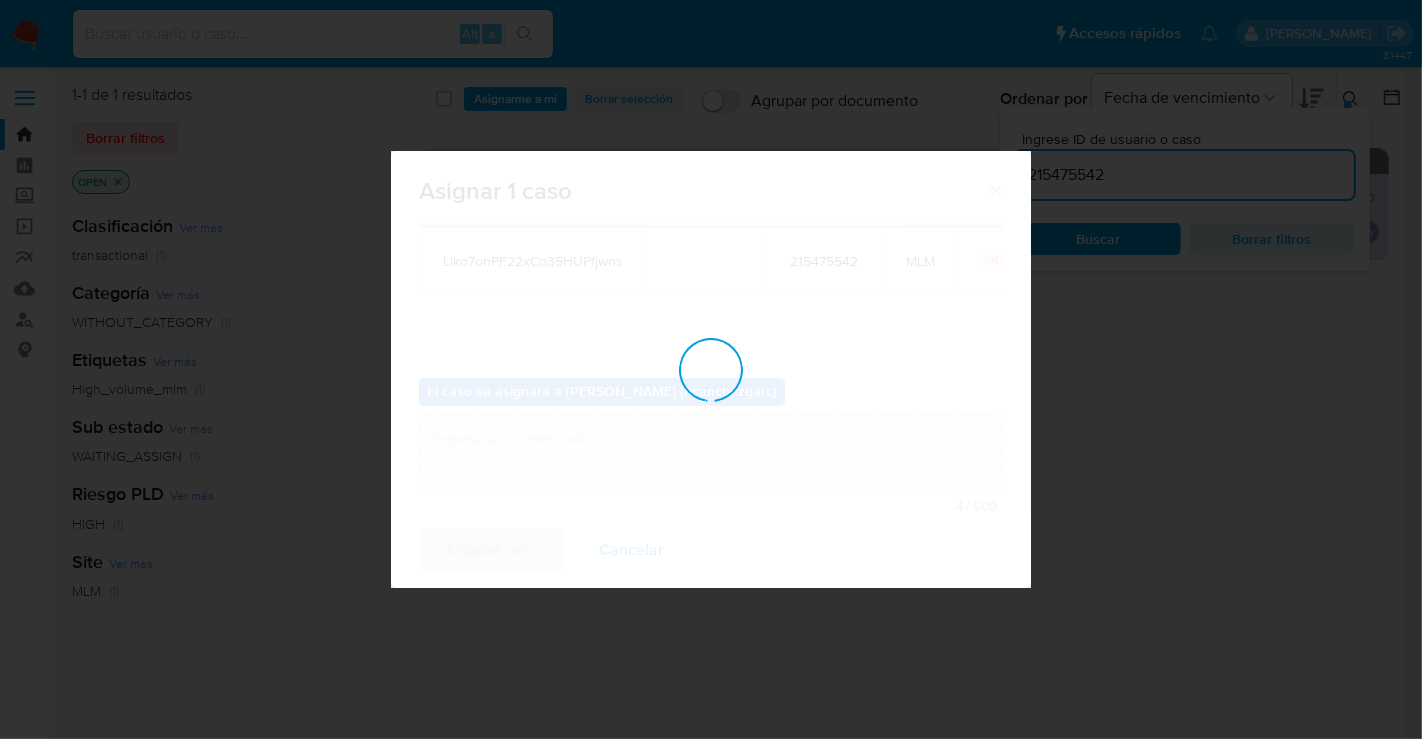 checkbox on "false" 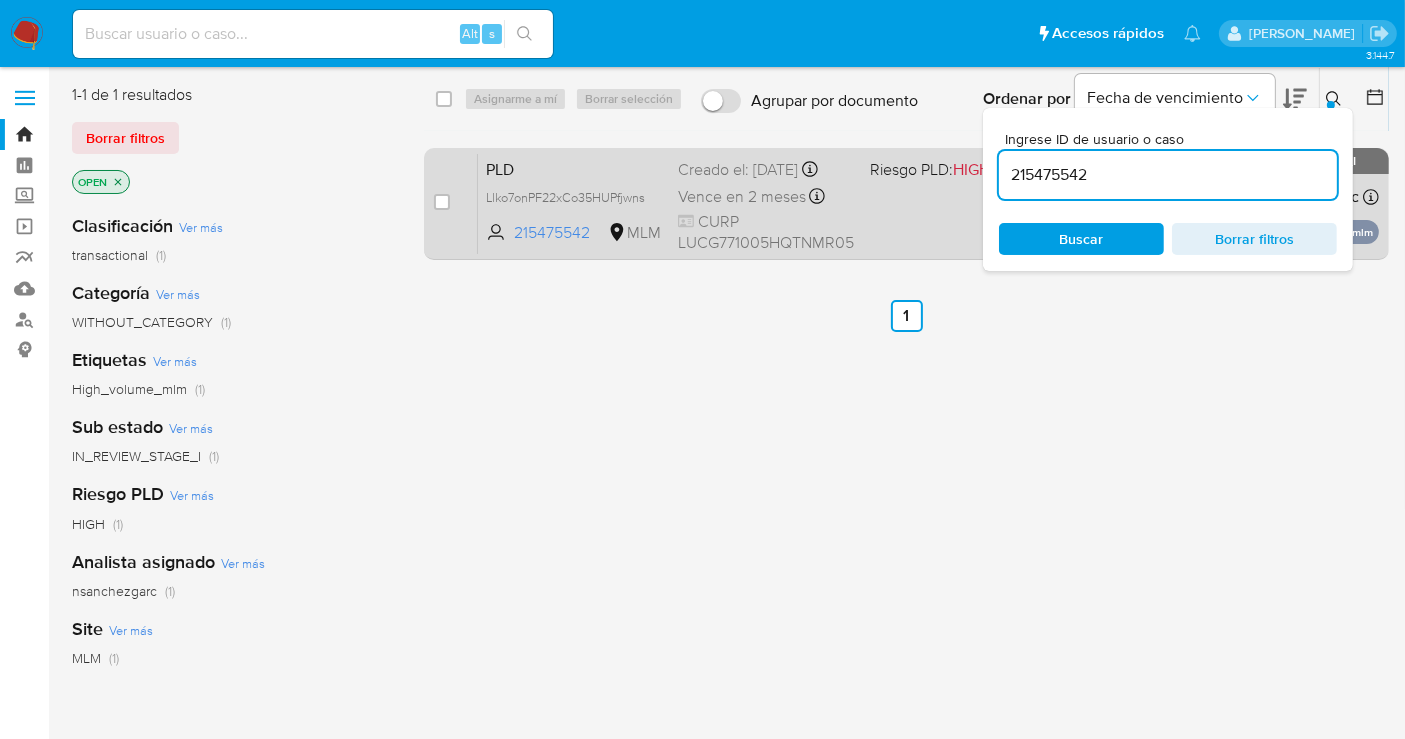 click on "Creado el: 12/07/2025   Creado el: 12/07/2025 02:05:22" at bounding box center [766, 170] 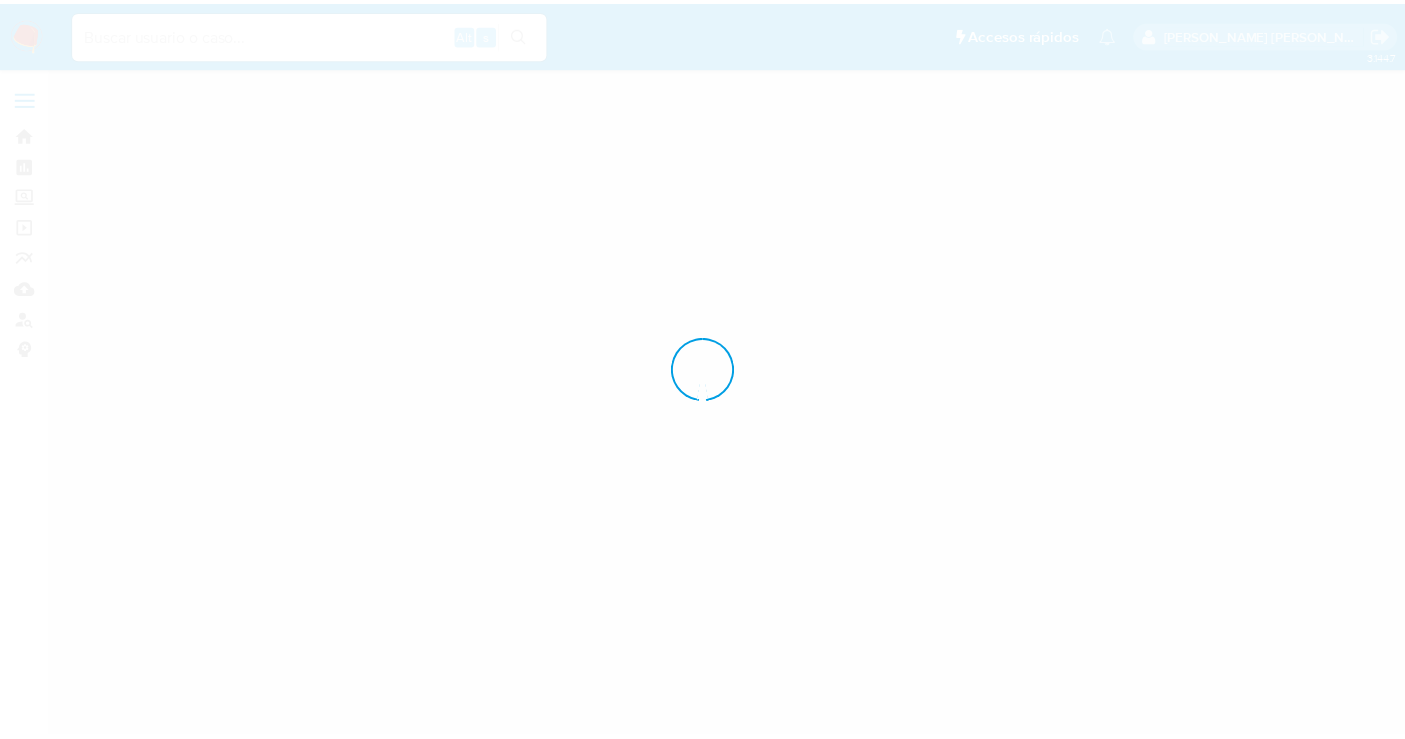 scroll, scrollTop: 0, scrollLeft: 0, axis: both 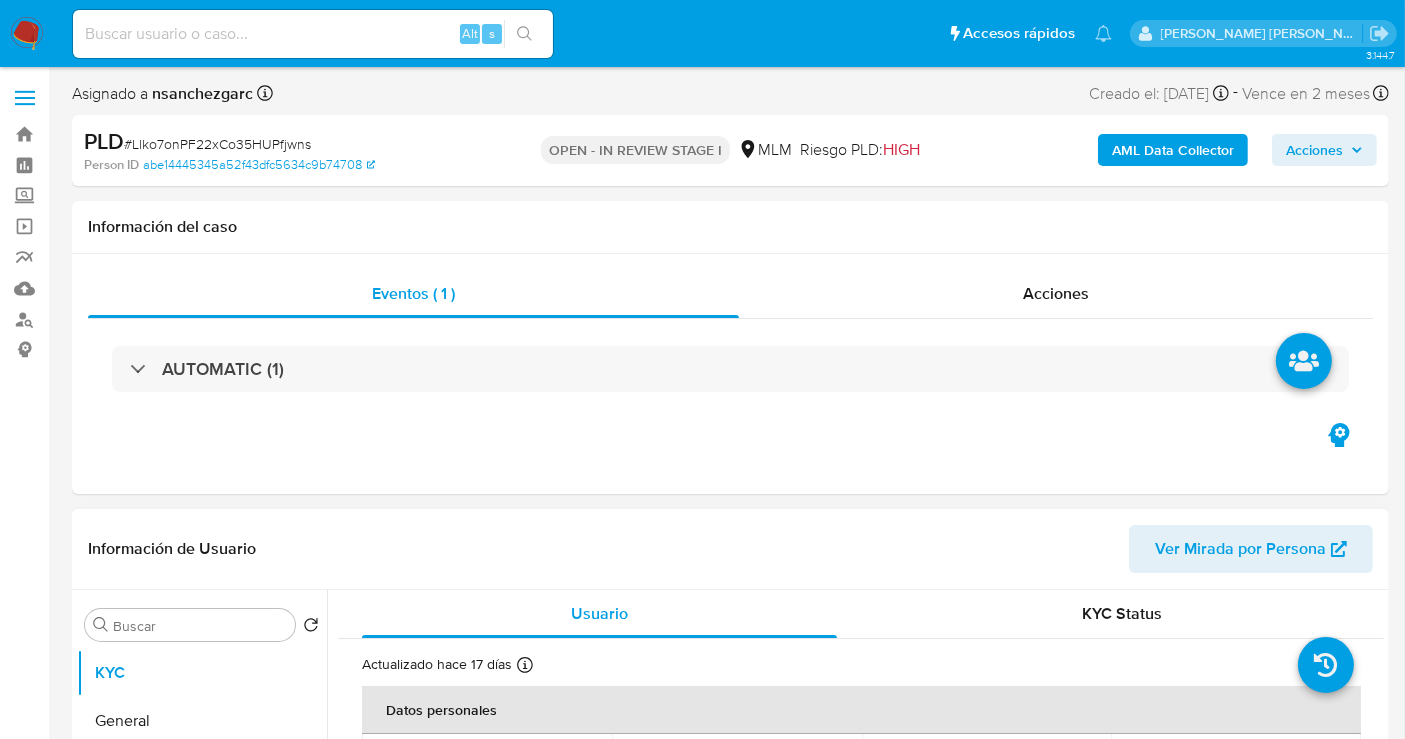 select on "10" 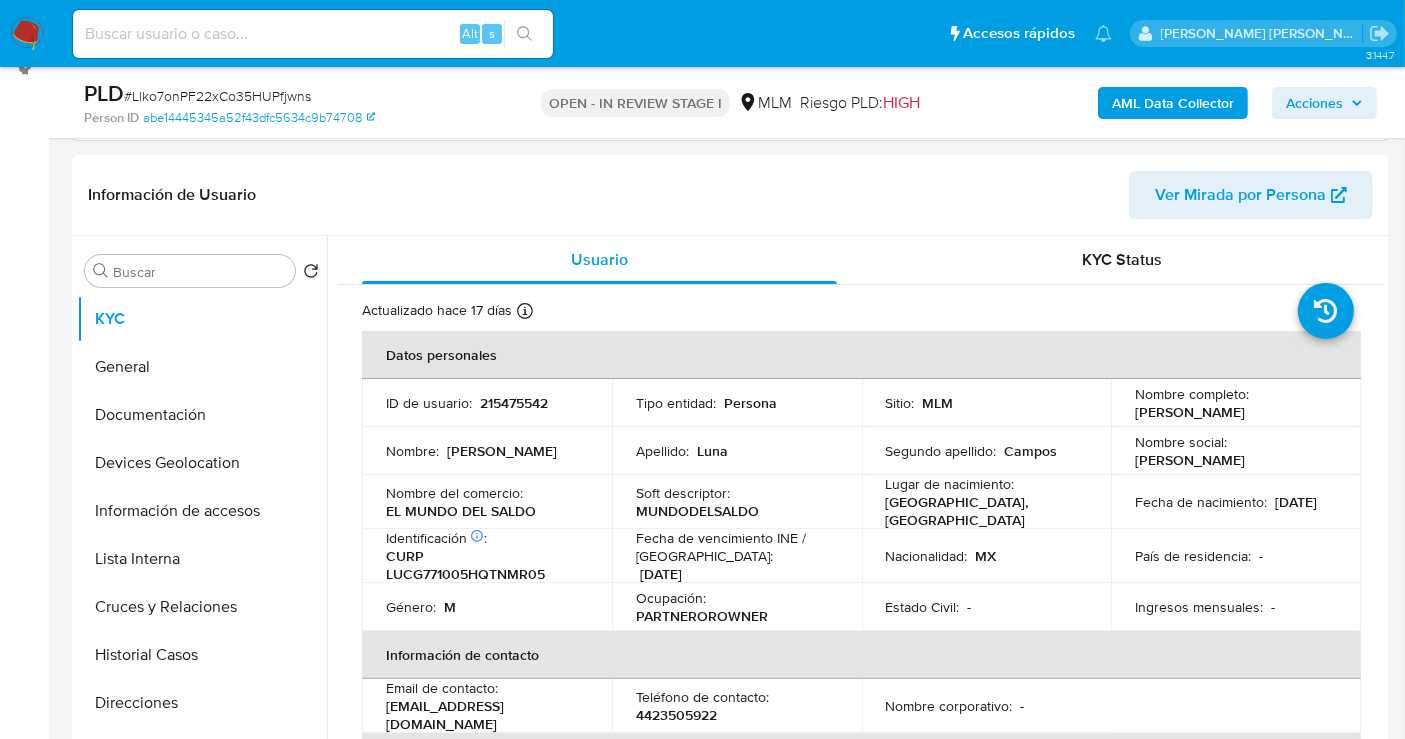 scroll, scrollTop: 333, scrollLeft: 0, axis: vertical 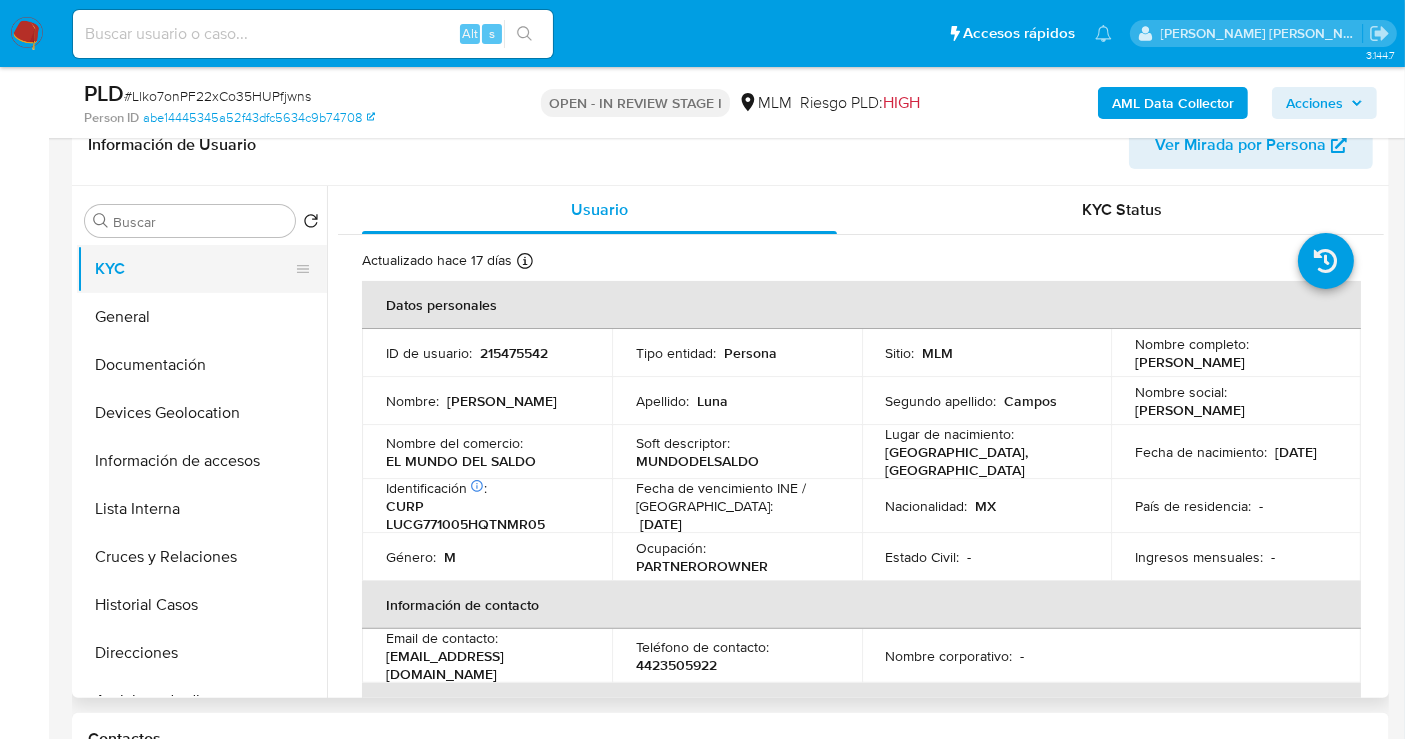 click on "KYC" at bounding box center [194, 269] 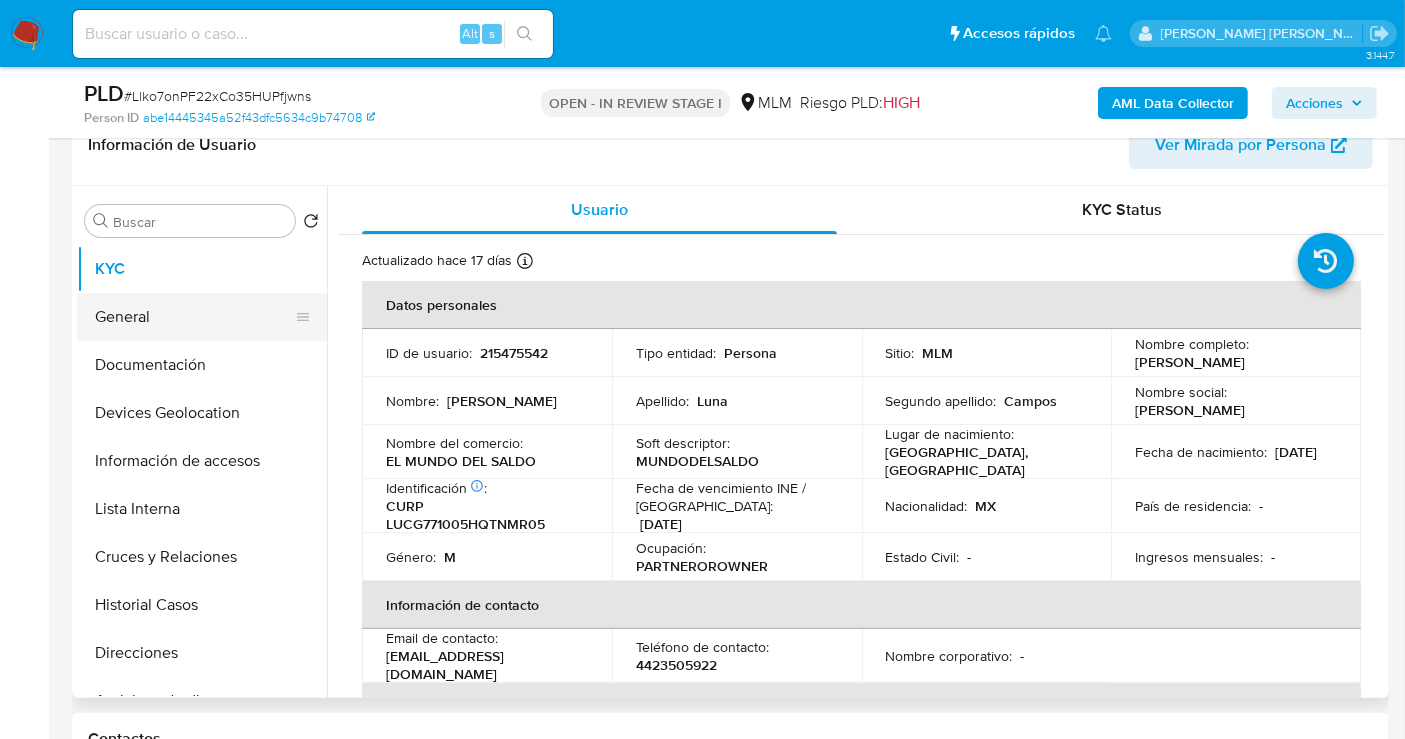 click on "General" at bounding box center (194, 317) 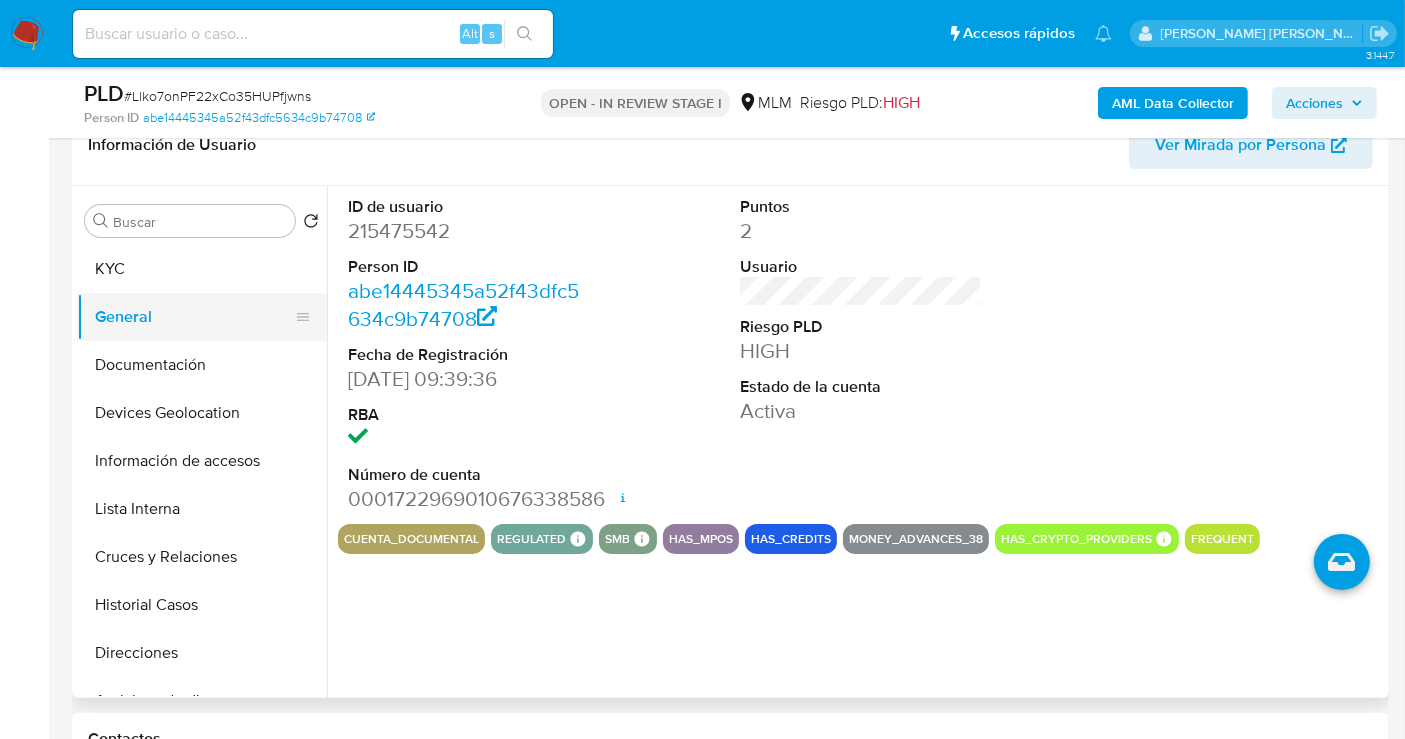 type 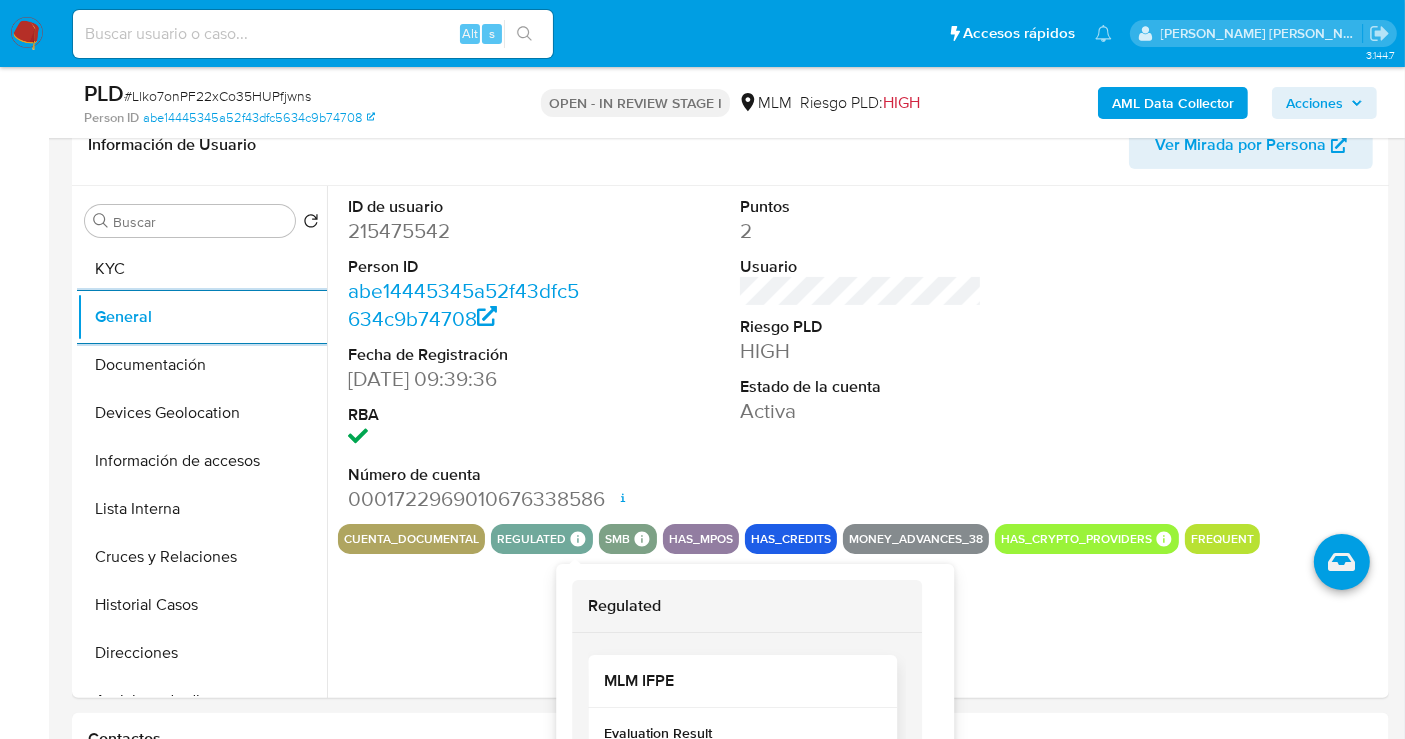 scroll, scrollTop: 97, scrollLeft: 0, axis: vertical 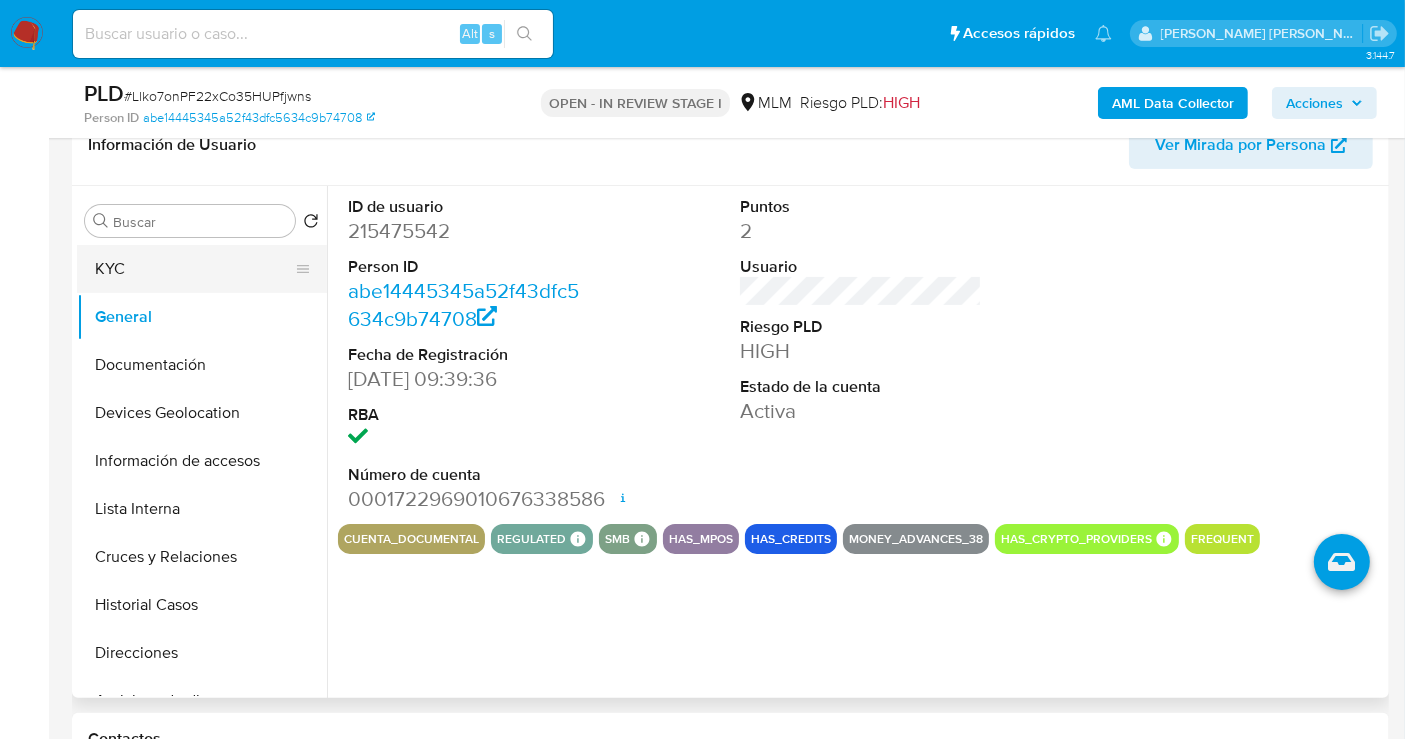 click on "KYC" at bounding box center [194, 269] 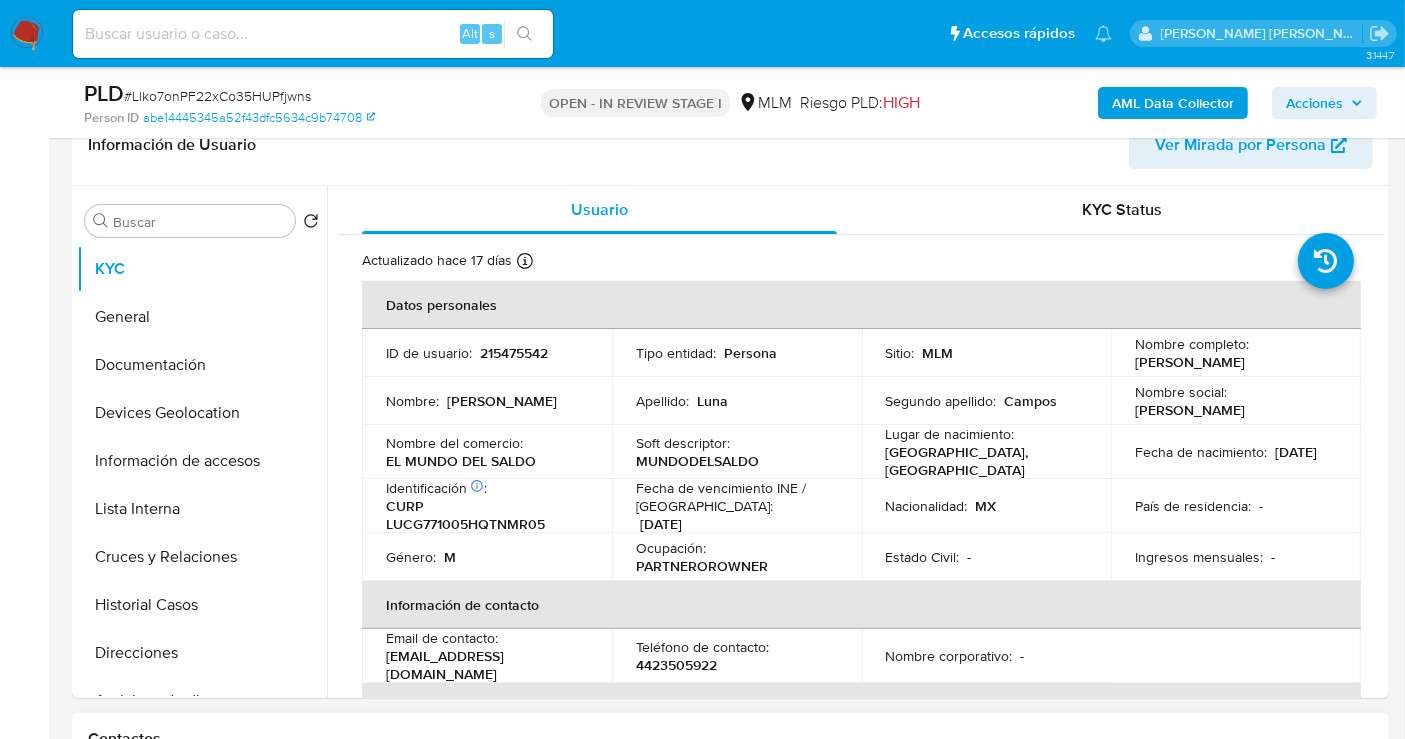 type 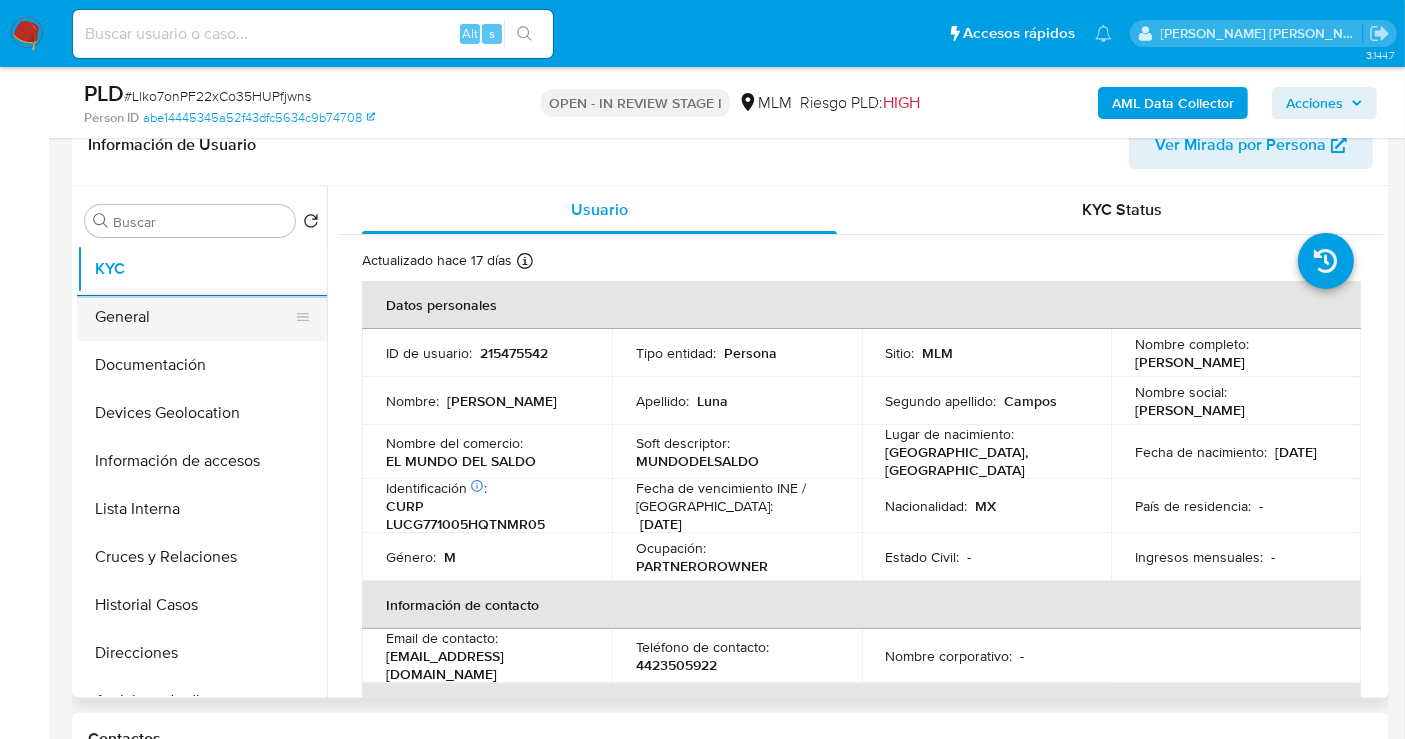 click on "General" at bounding box center [194, 317] 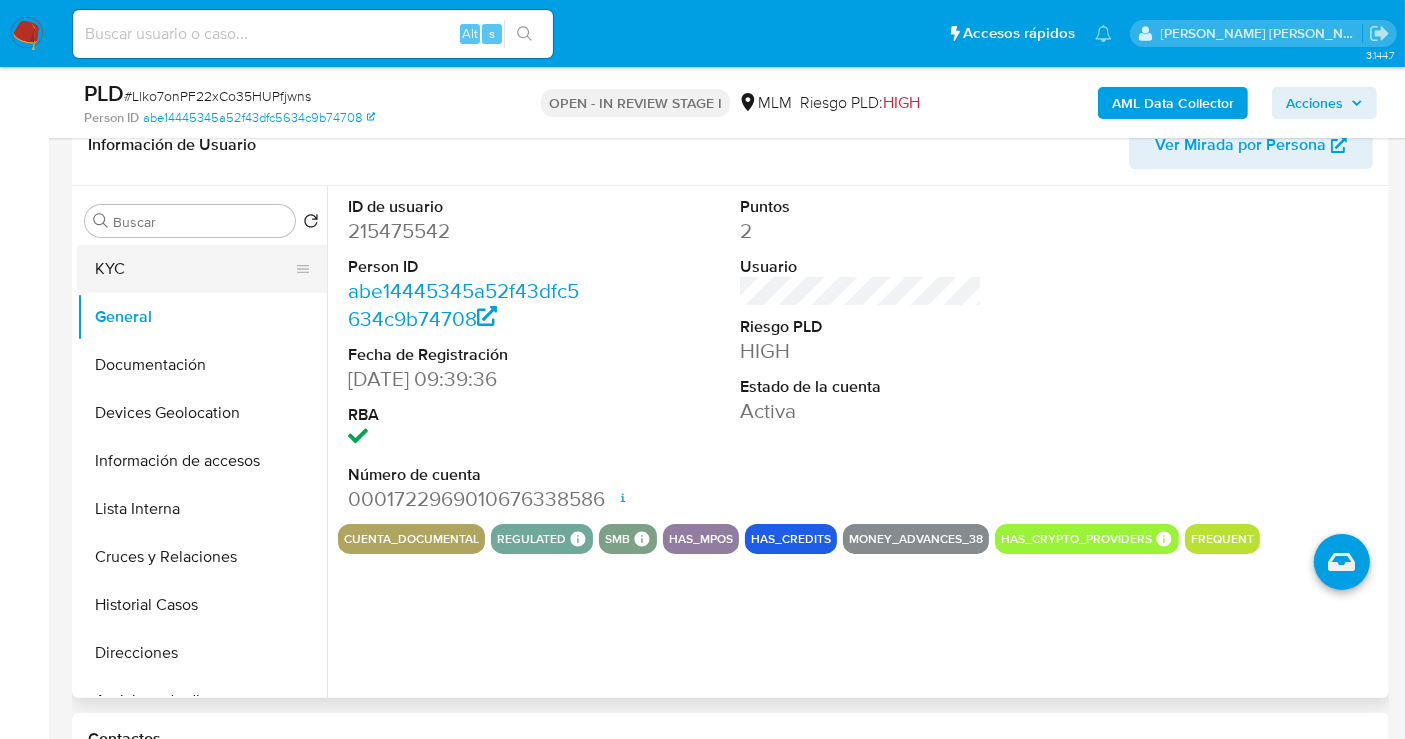 click on "KYC" at bounding box center [194, 269] 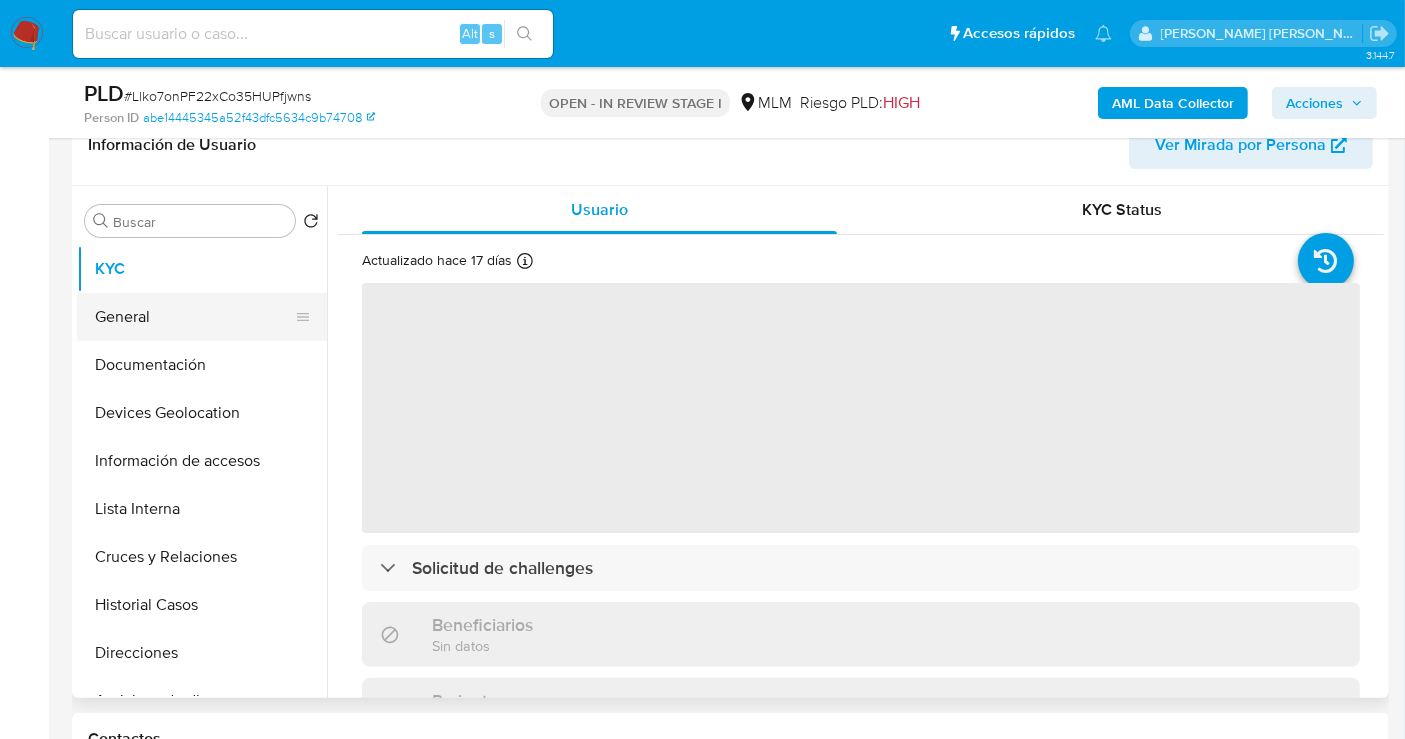 click on "General" at bounding box center [194, 317] 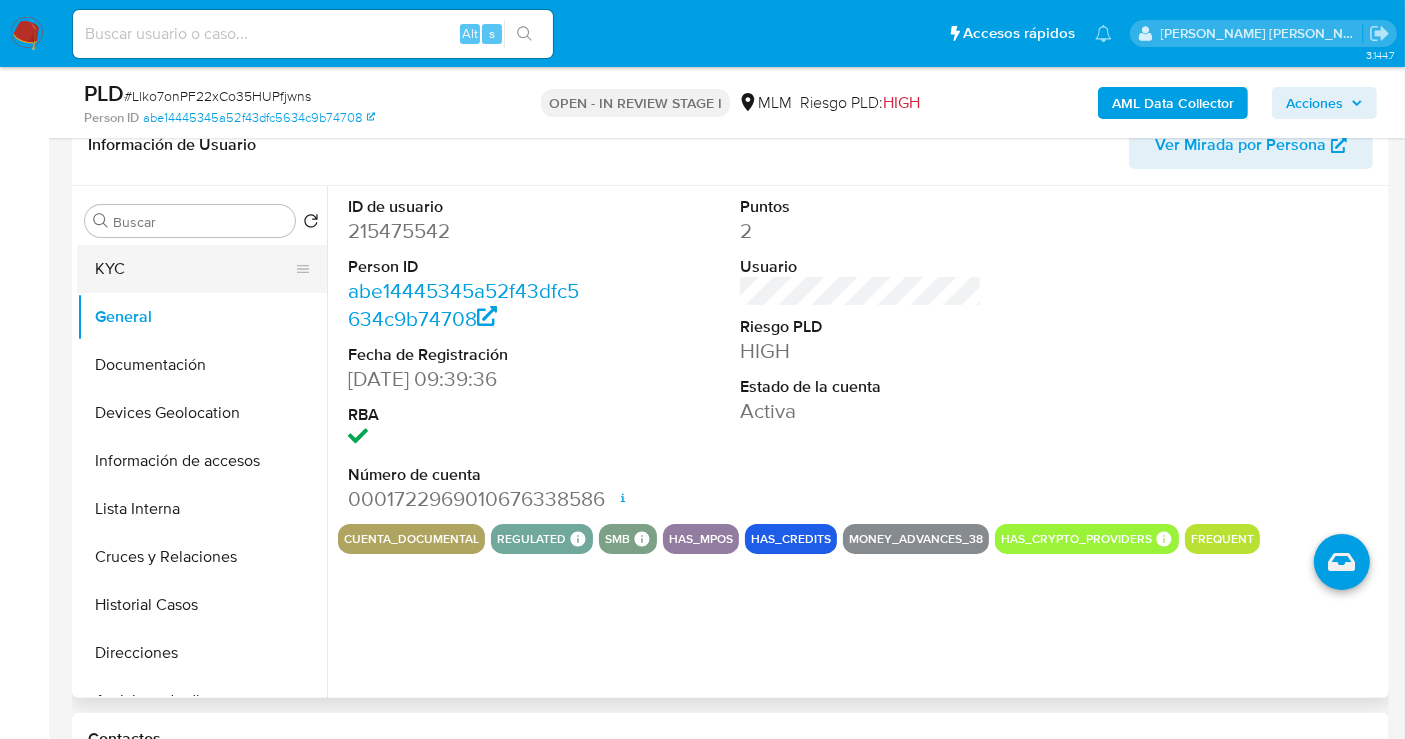 click on "KYC" at bounding box center [194, 269] 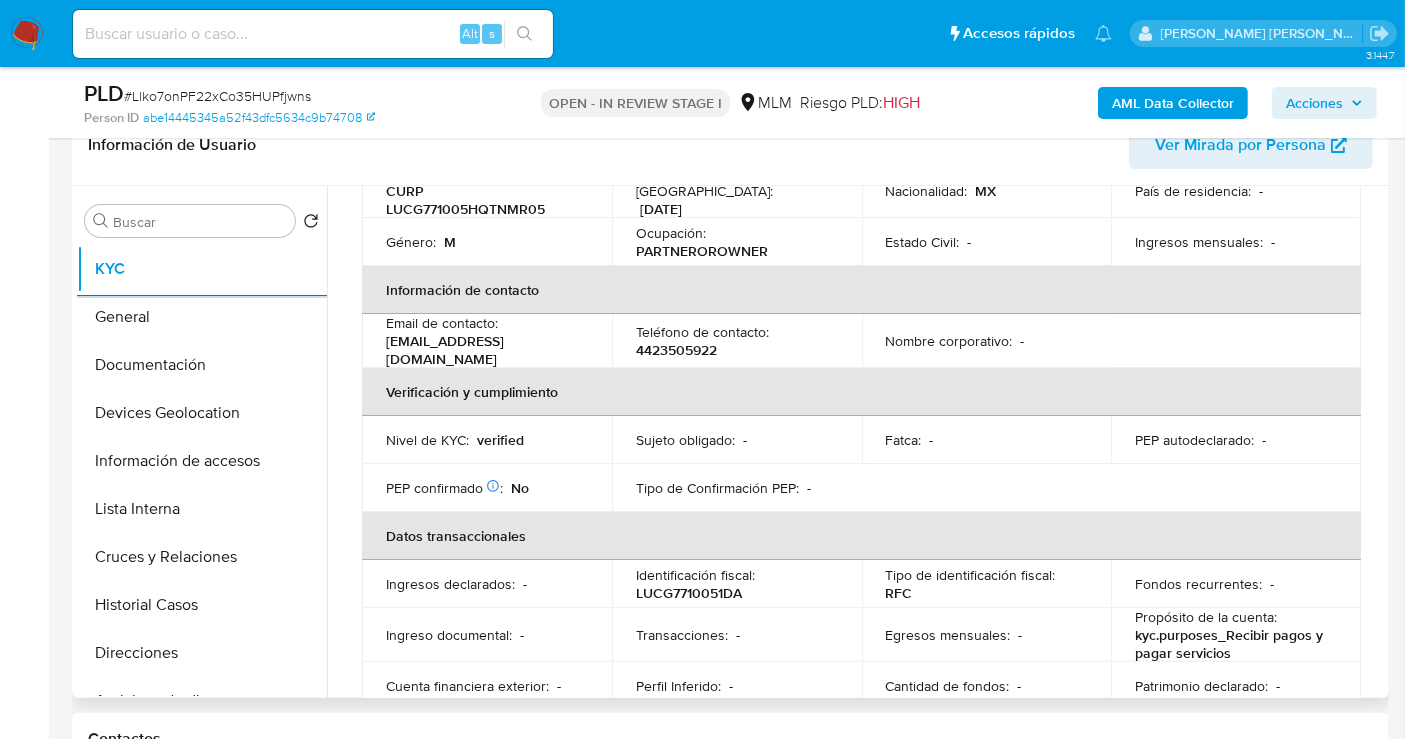 scroll, scrollTop: 444, scrollLeft: 0, axis: vertical 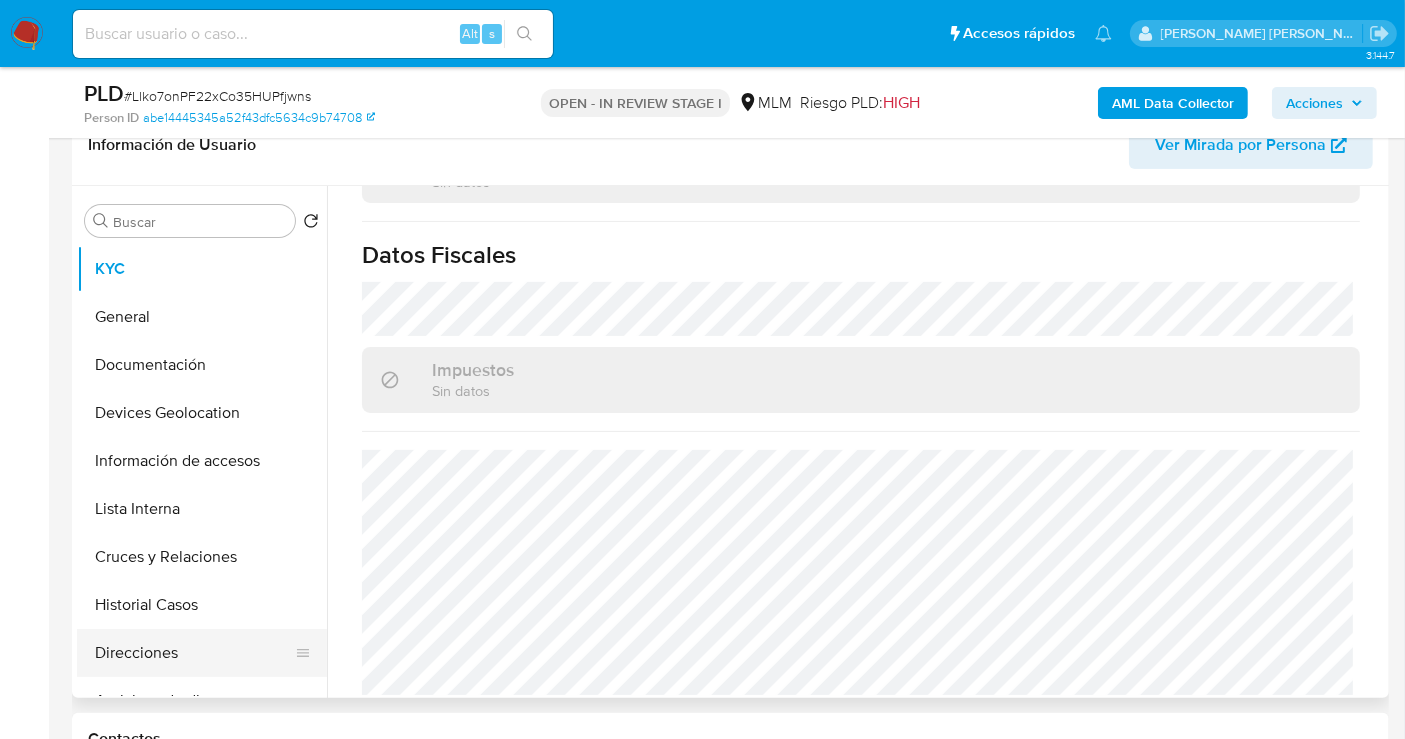 click on "Direcciones" at bounding box center (194, 653) 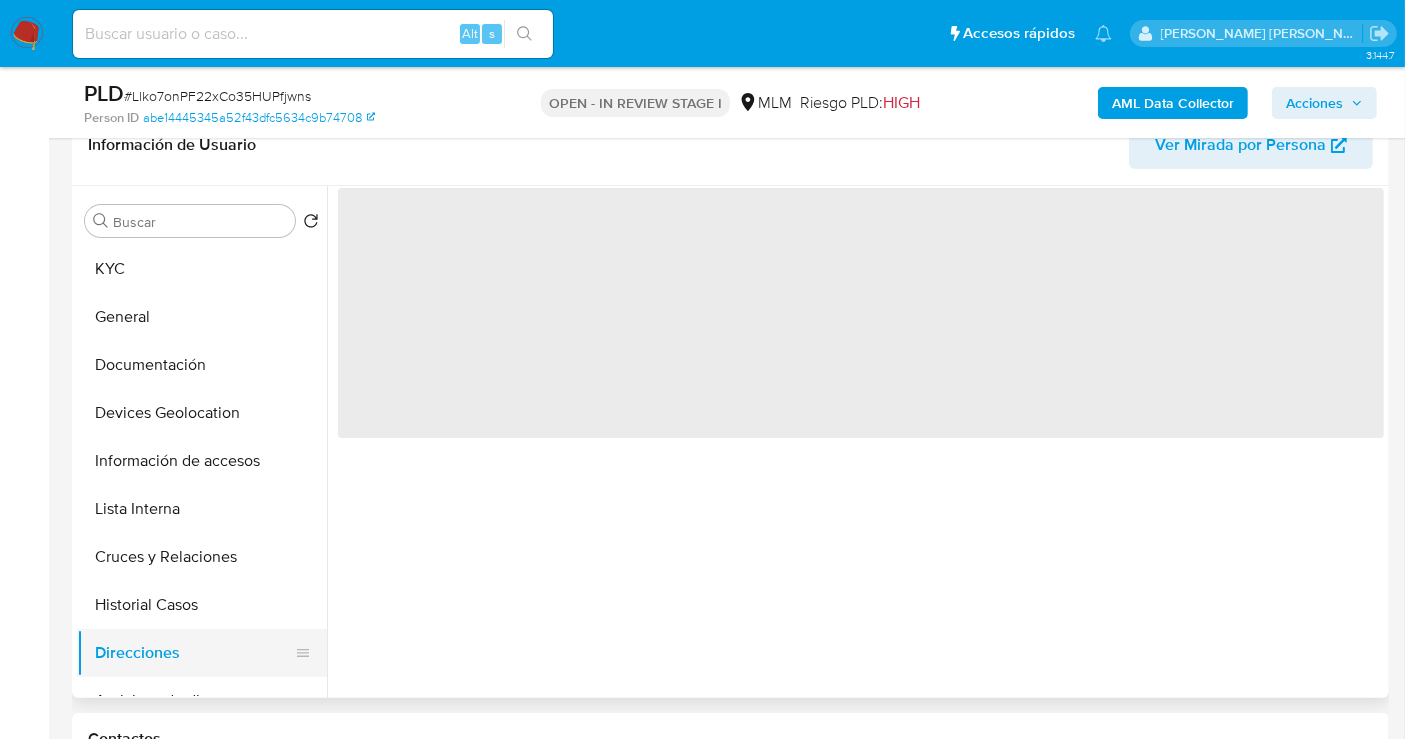 scroll, scrollTop: 0, scrollLeft: 0, axis: both 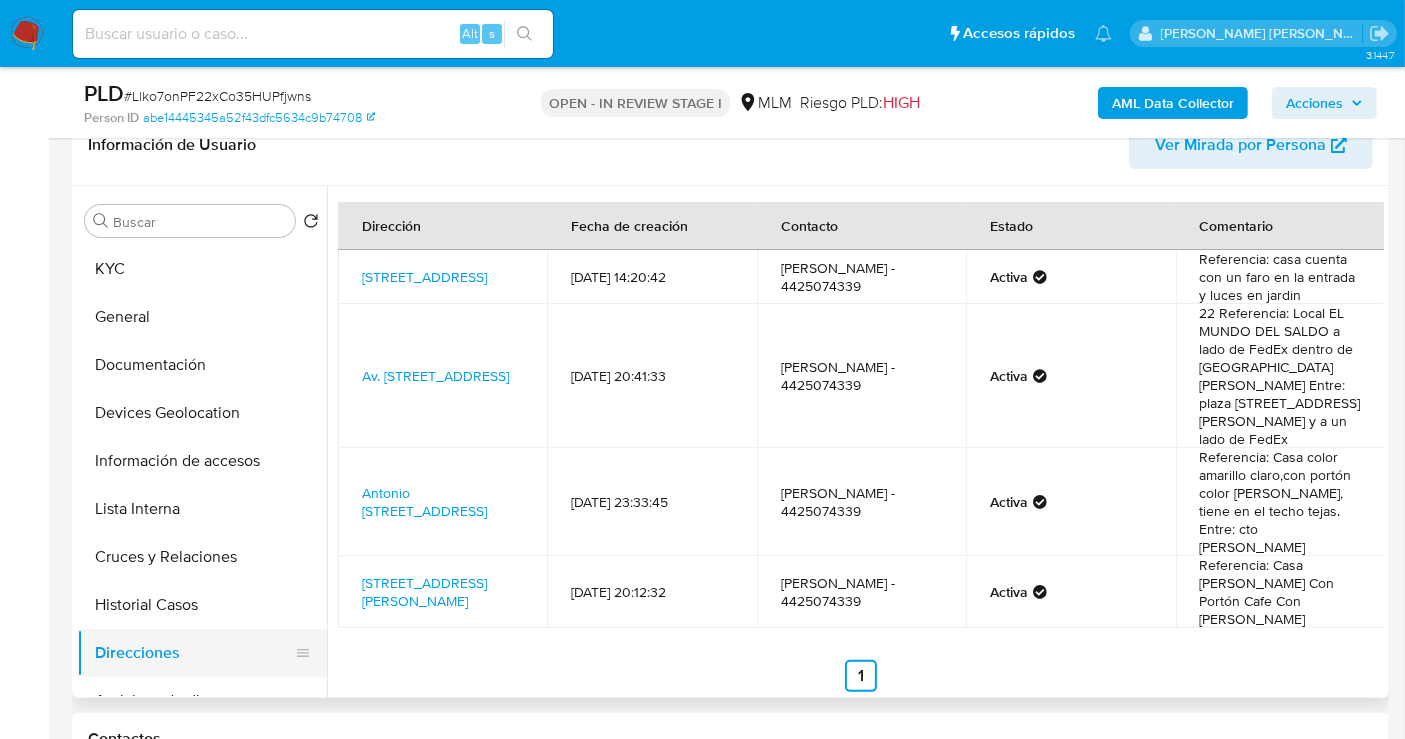 type 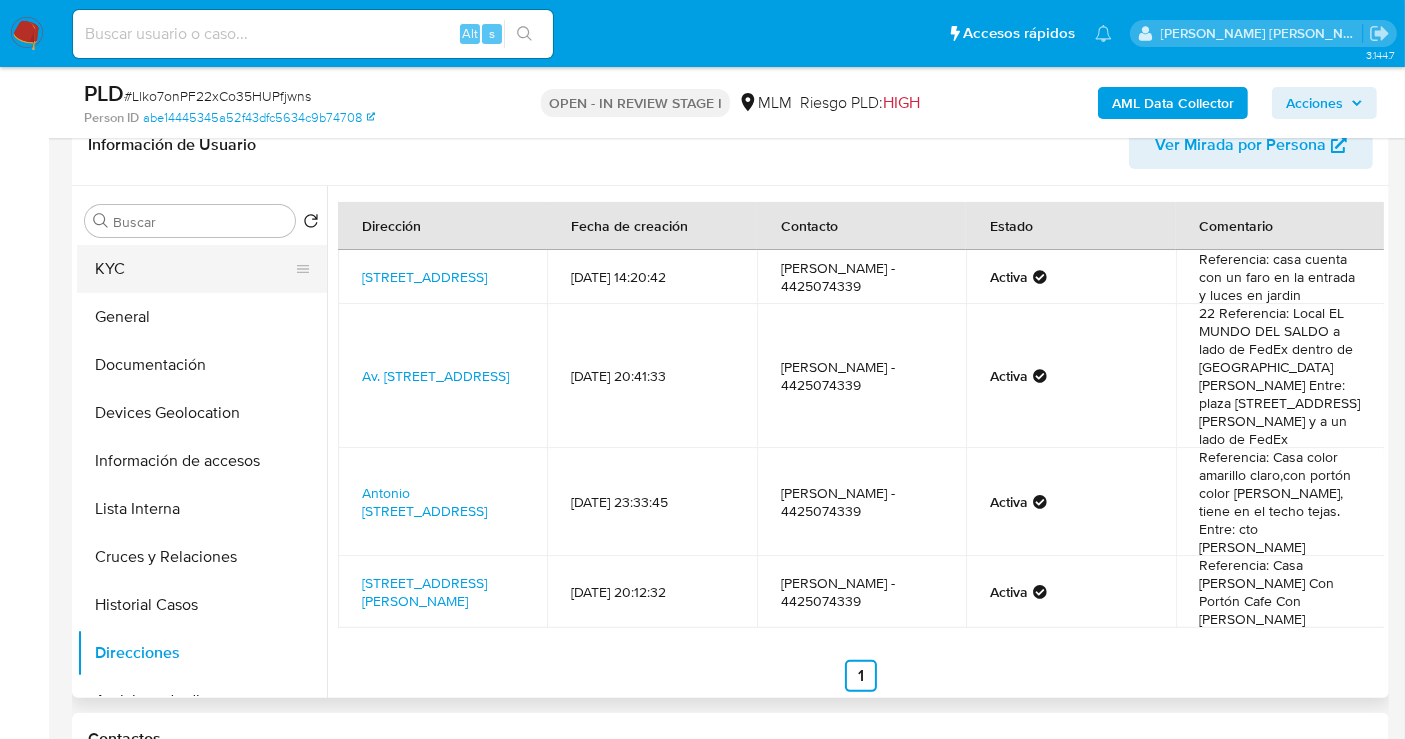 click on "KYC" at bounding box center (194, 269) 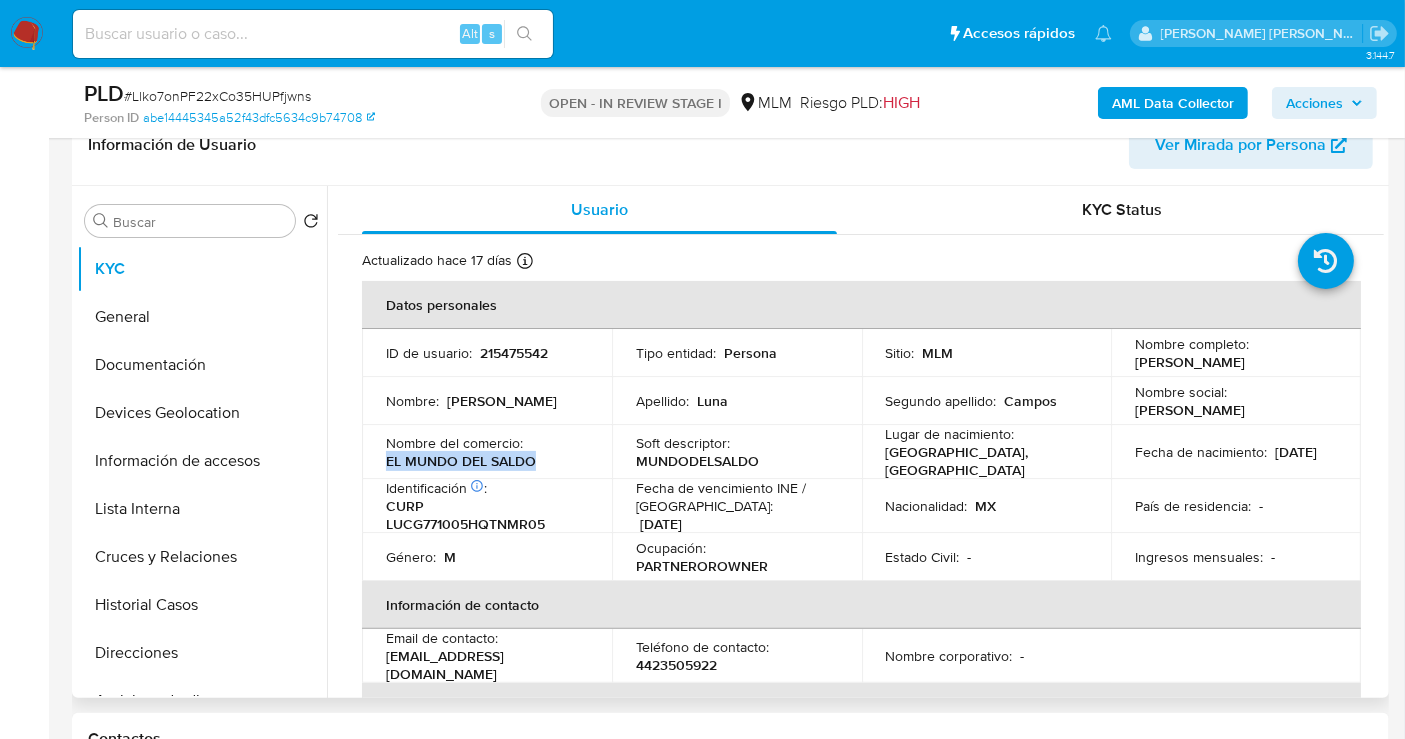 drag, startPoint x: 543, startPoint y: 460, endPoint x: 377, endPoint y: 455, distance: 166.07529 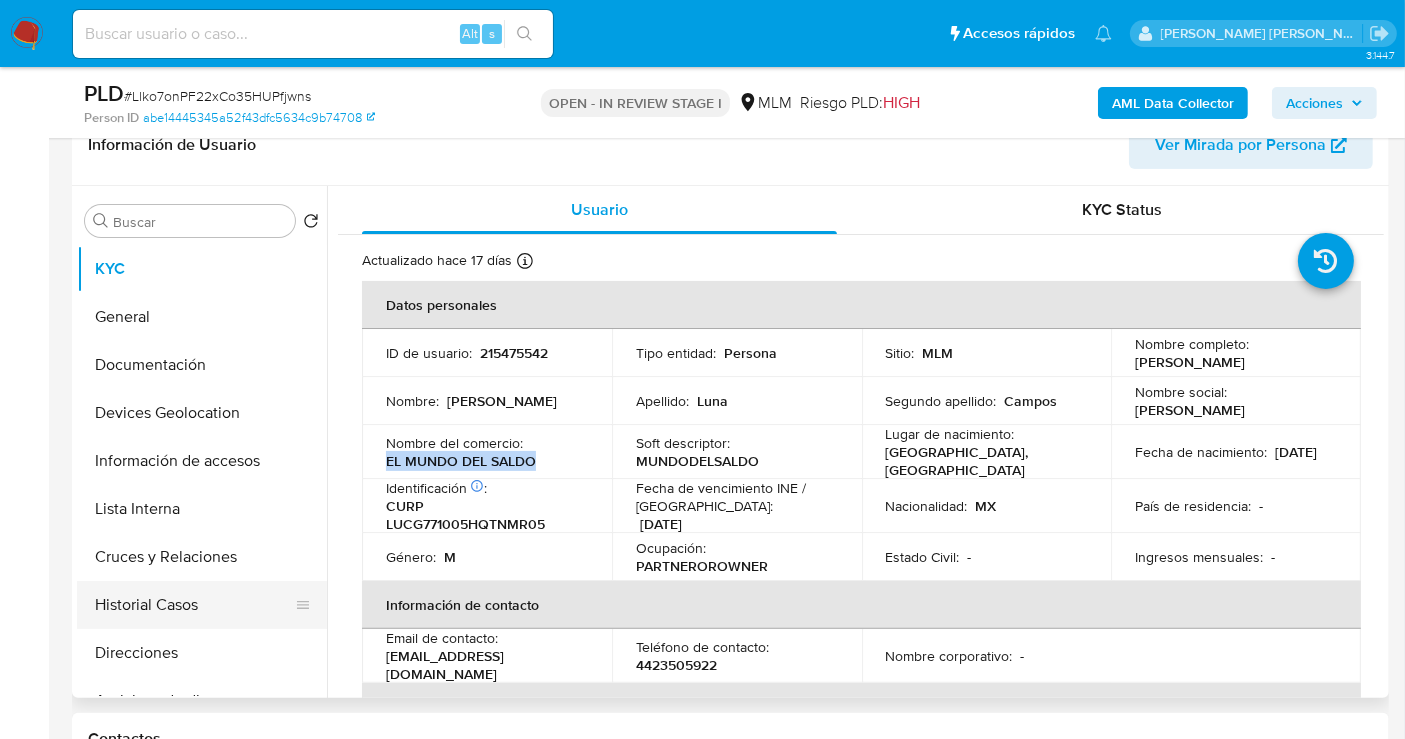 click on "Historial Casos" at bounding box center (194, 605) 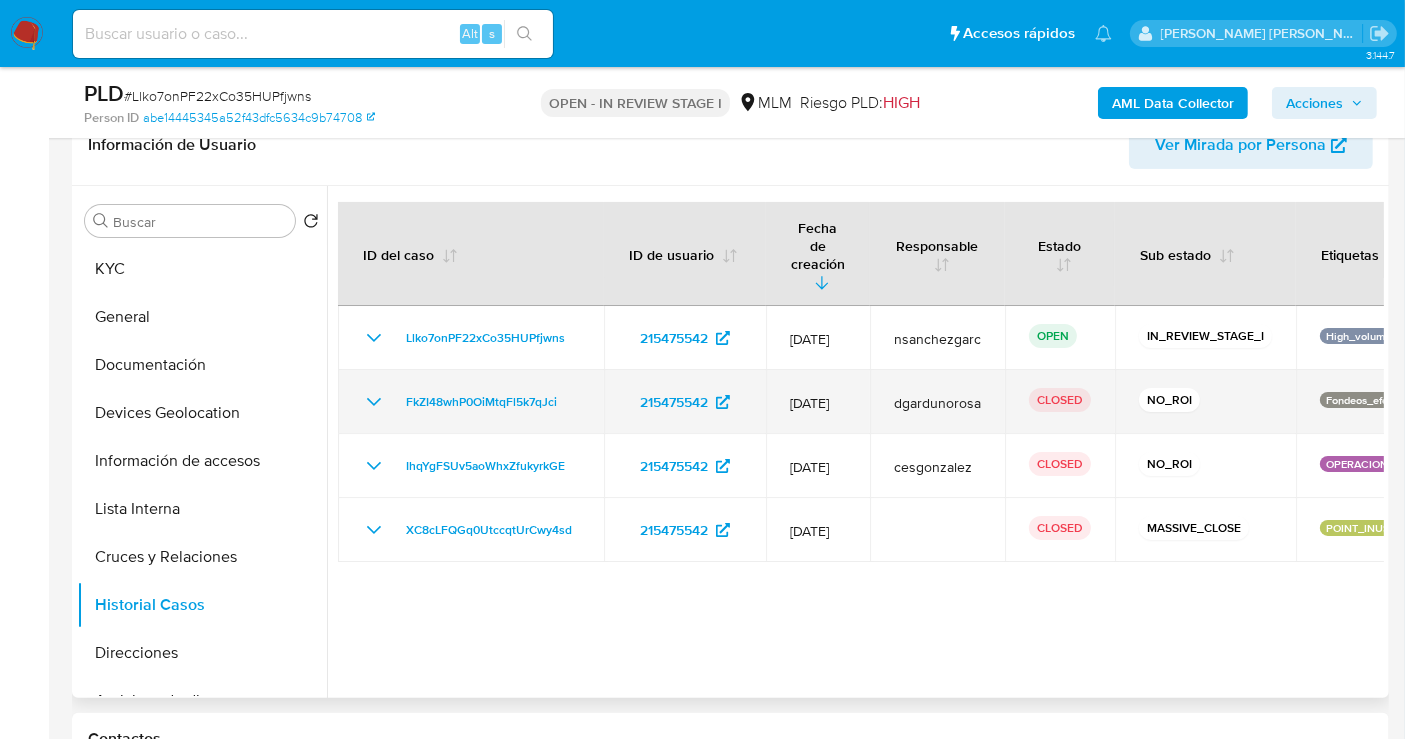 click 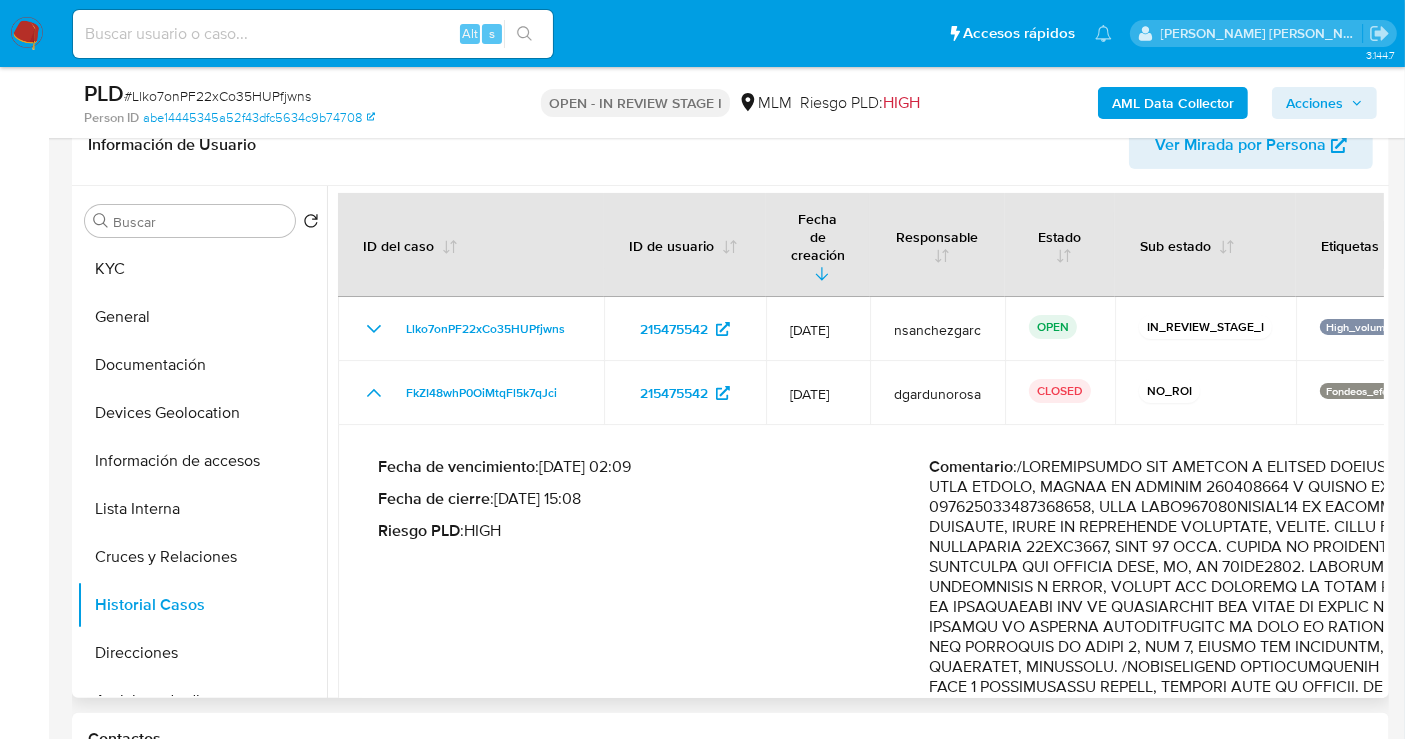 scroll, scrollTop: 0, scrollLeft: 0, axis: both 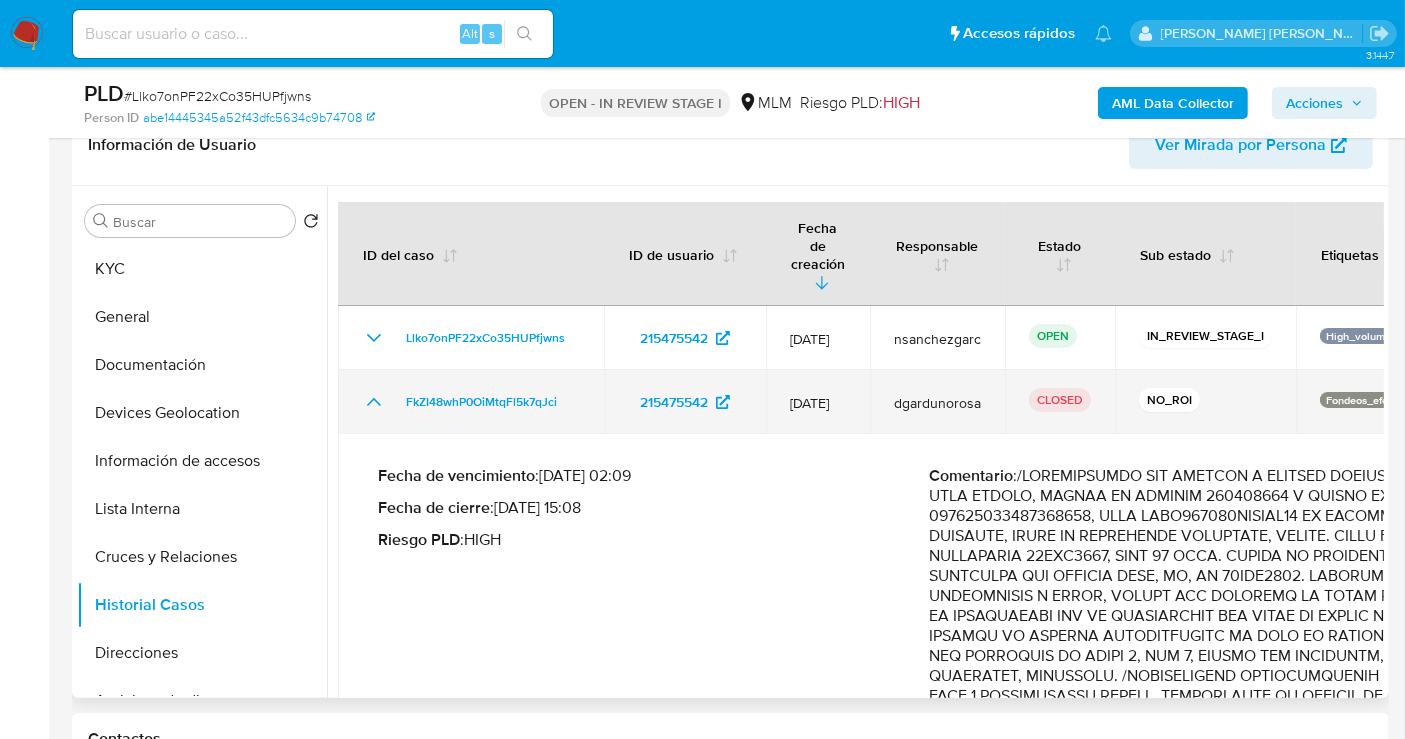 click 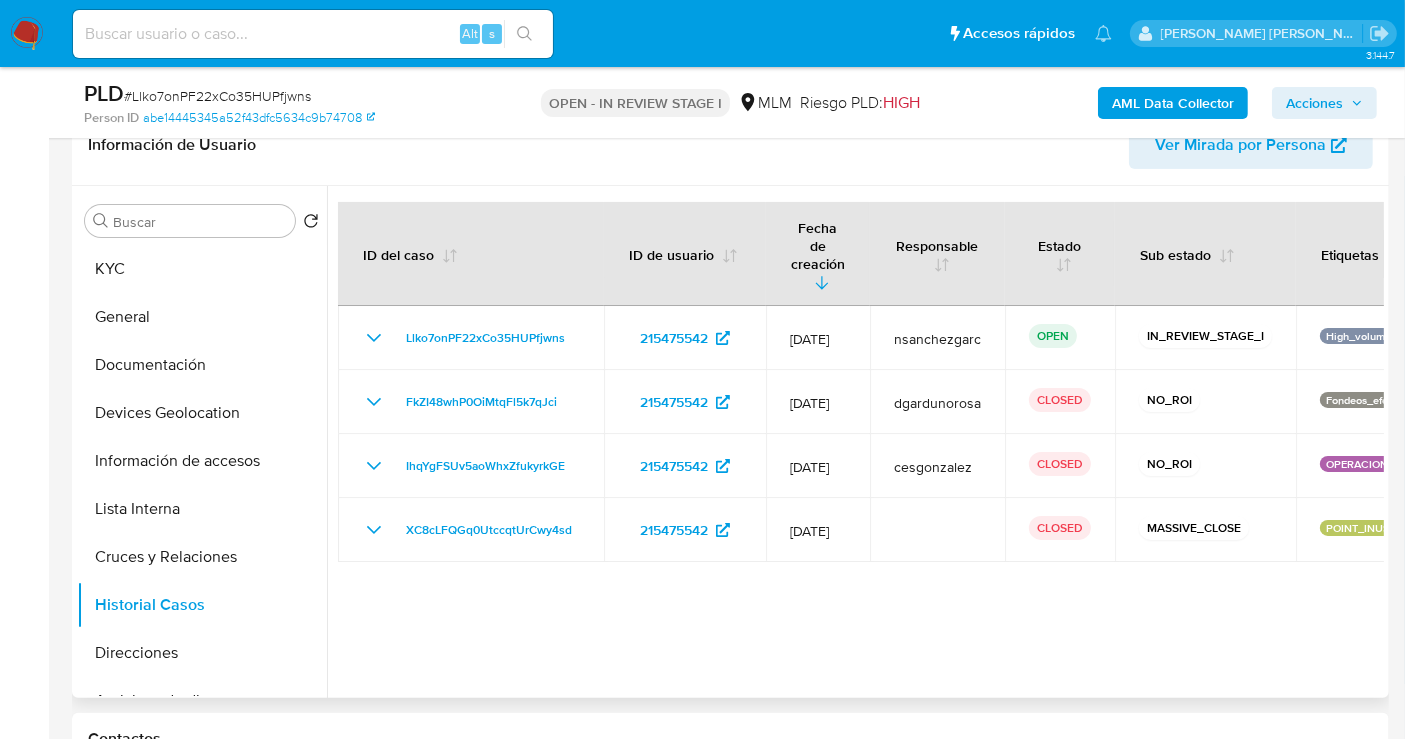 type 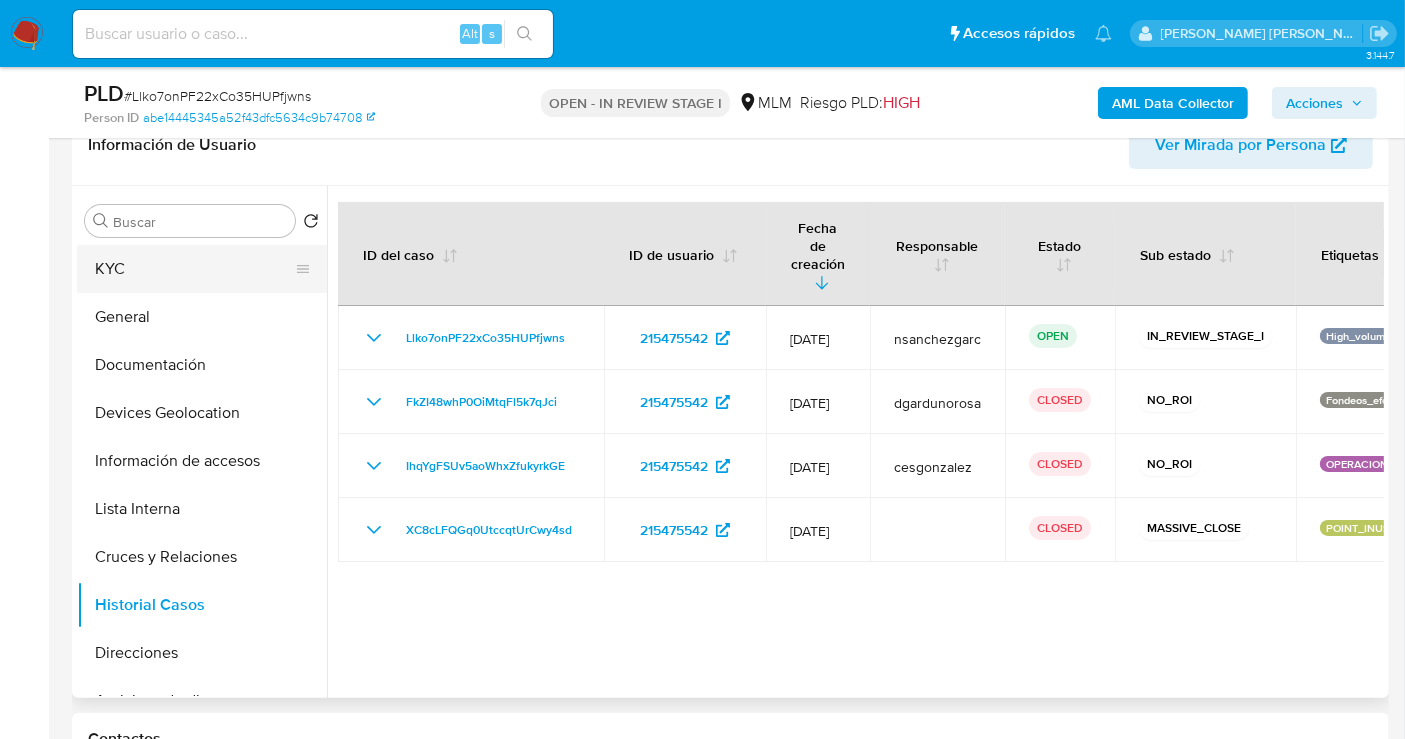 click on "KYC" at bounding box center [194, 269] 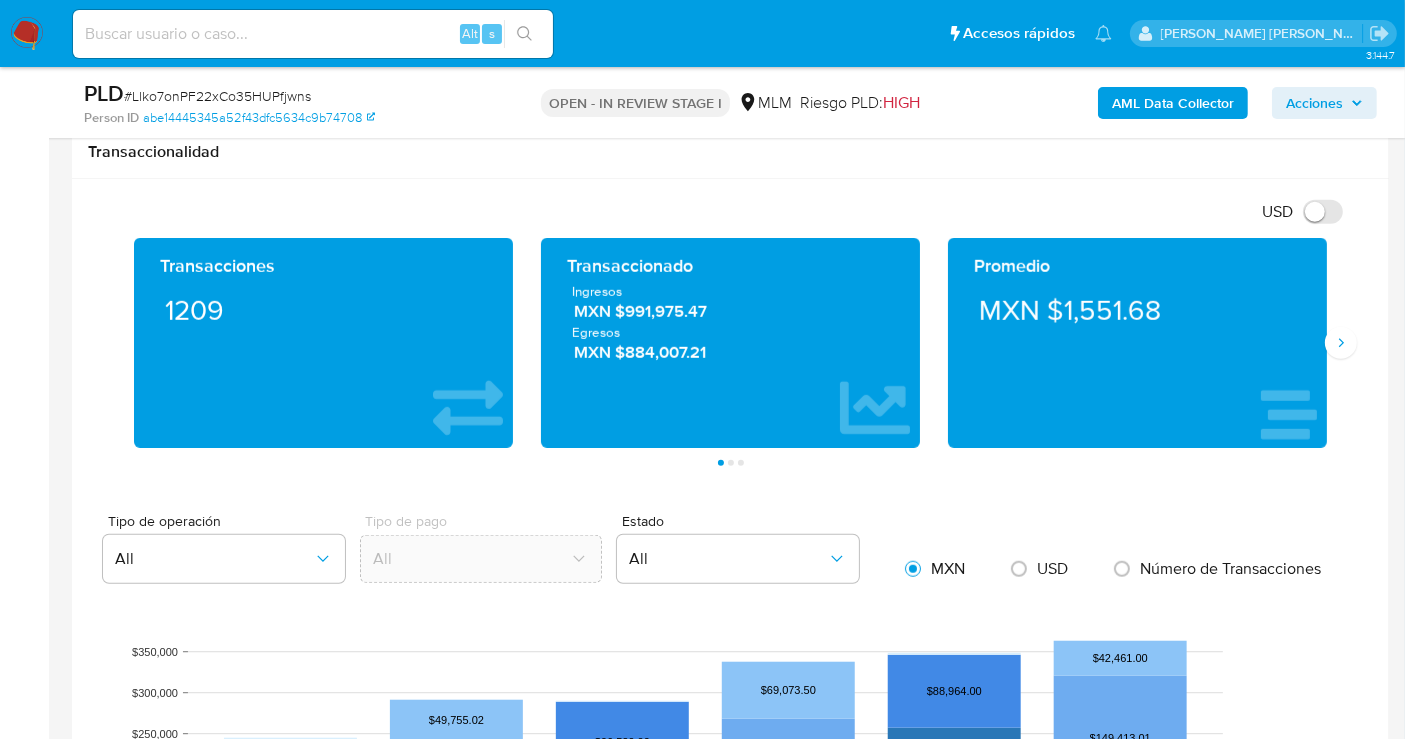 scroll, scrollTop: 1444, scrollLeft: 0, axis: vertical 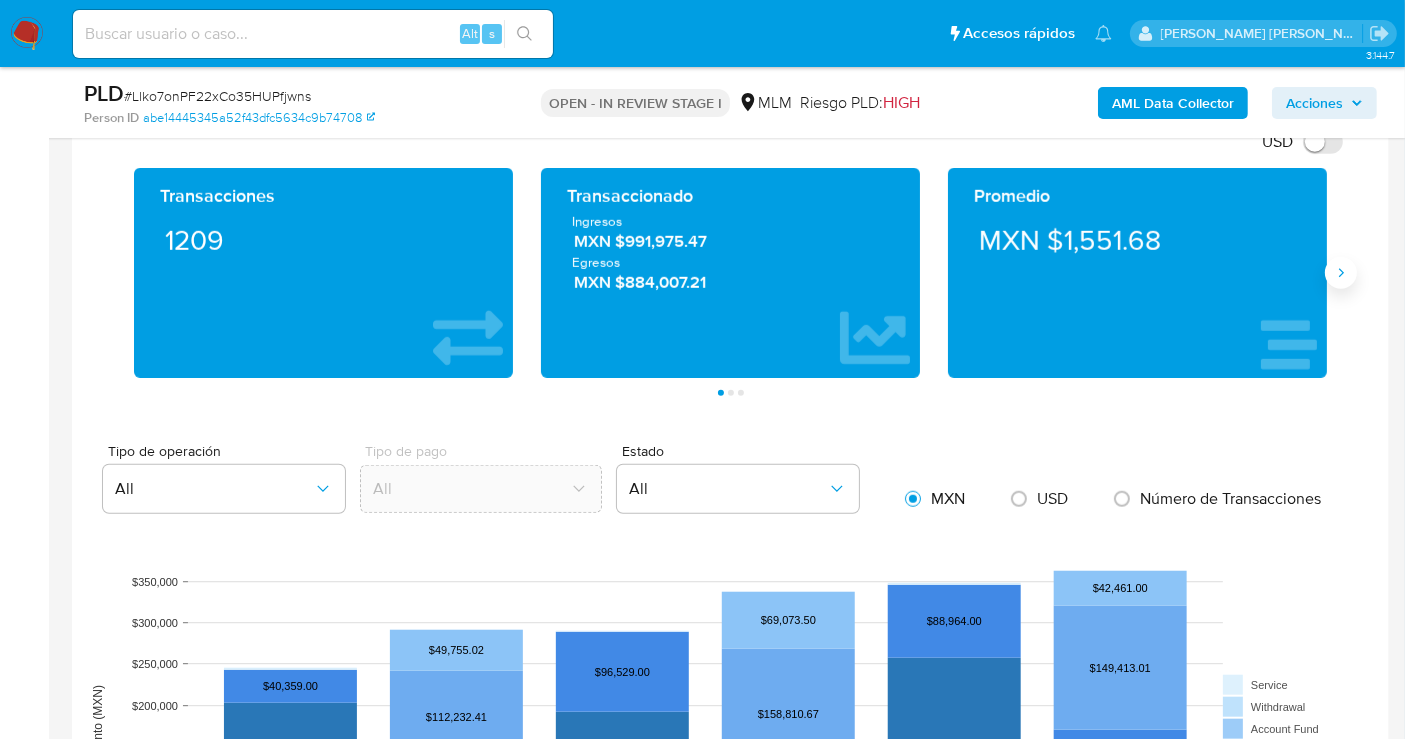 click at bounding box center (1341, 273) 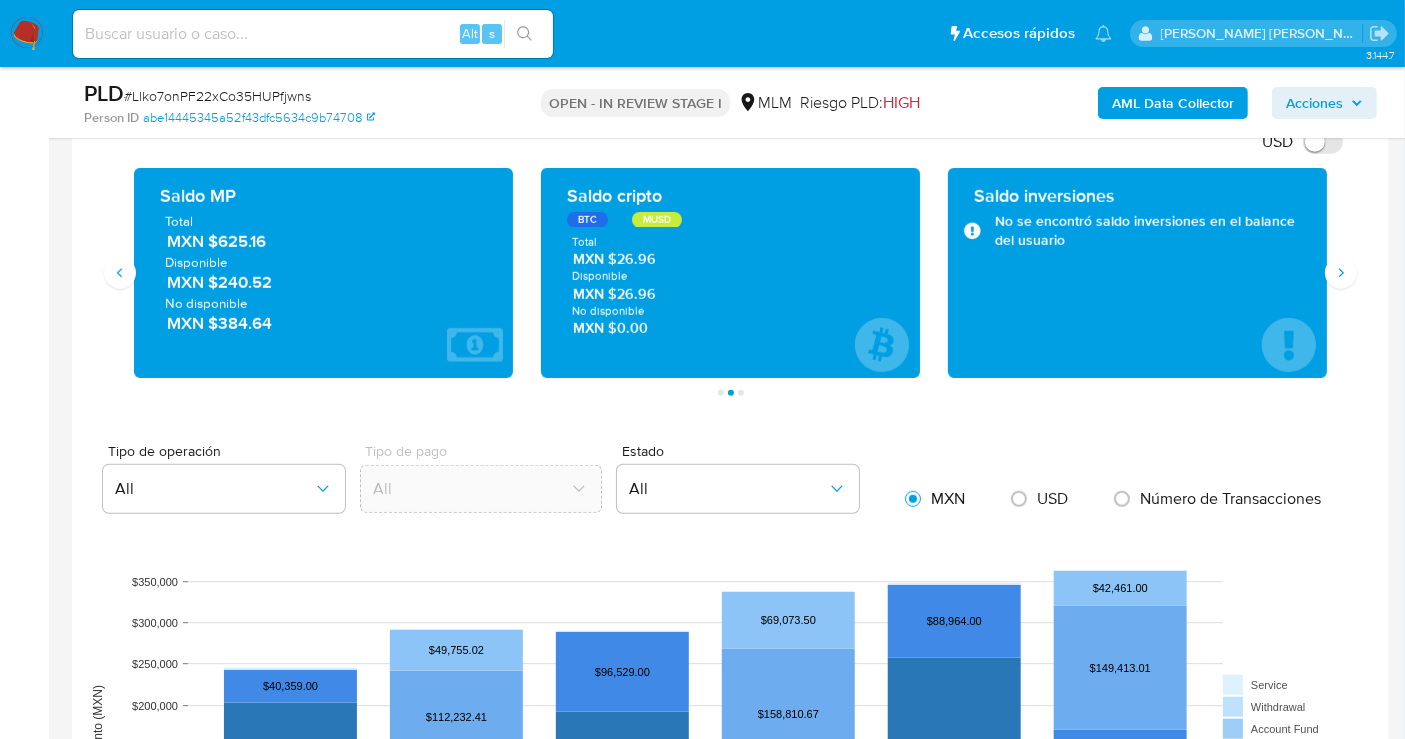 type 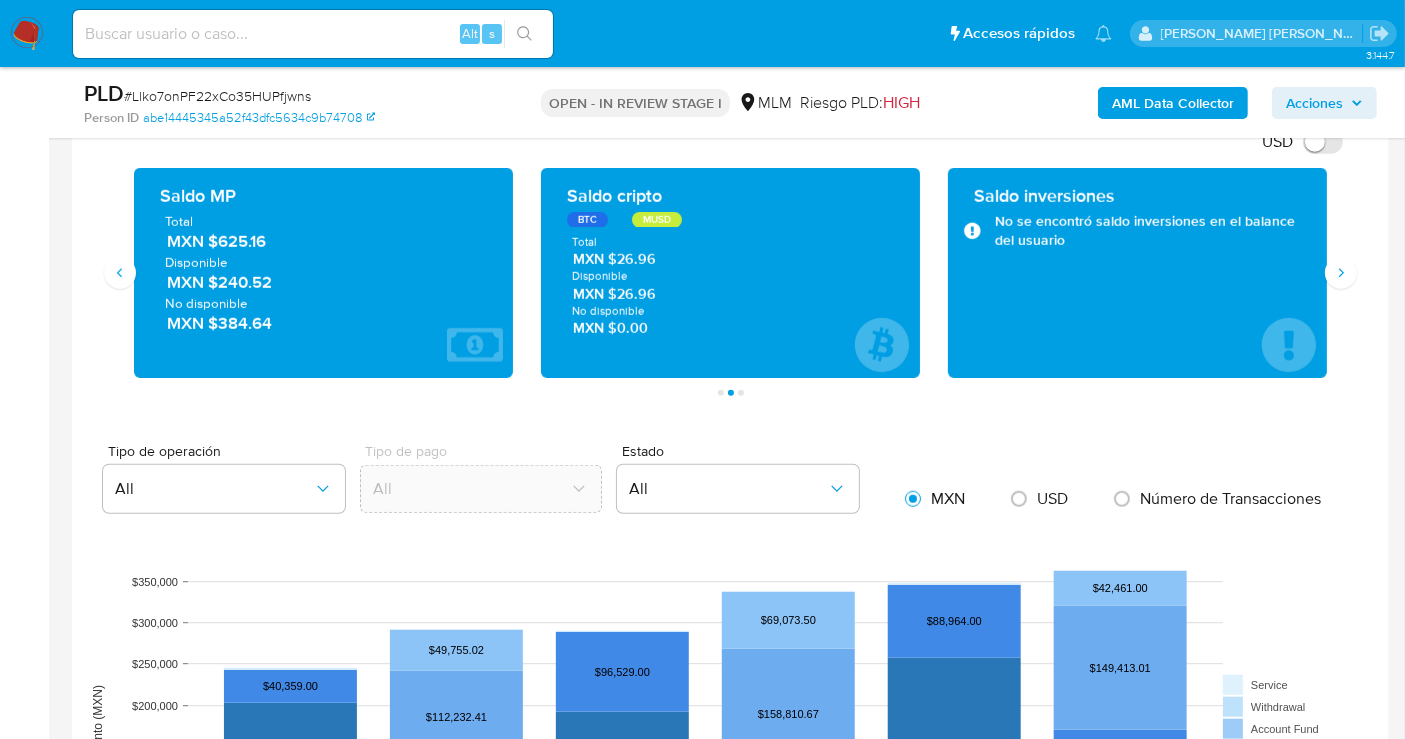 click on "MXN $625.16" at bounding box center [324, 241] 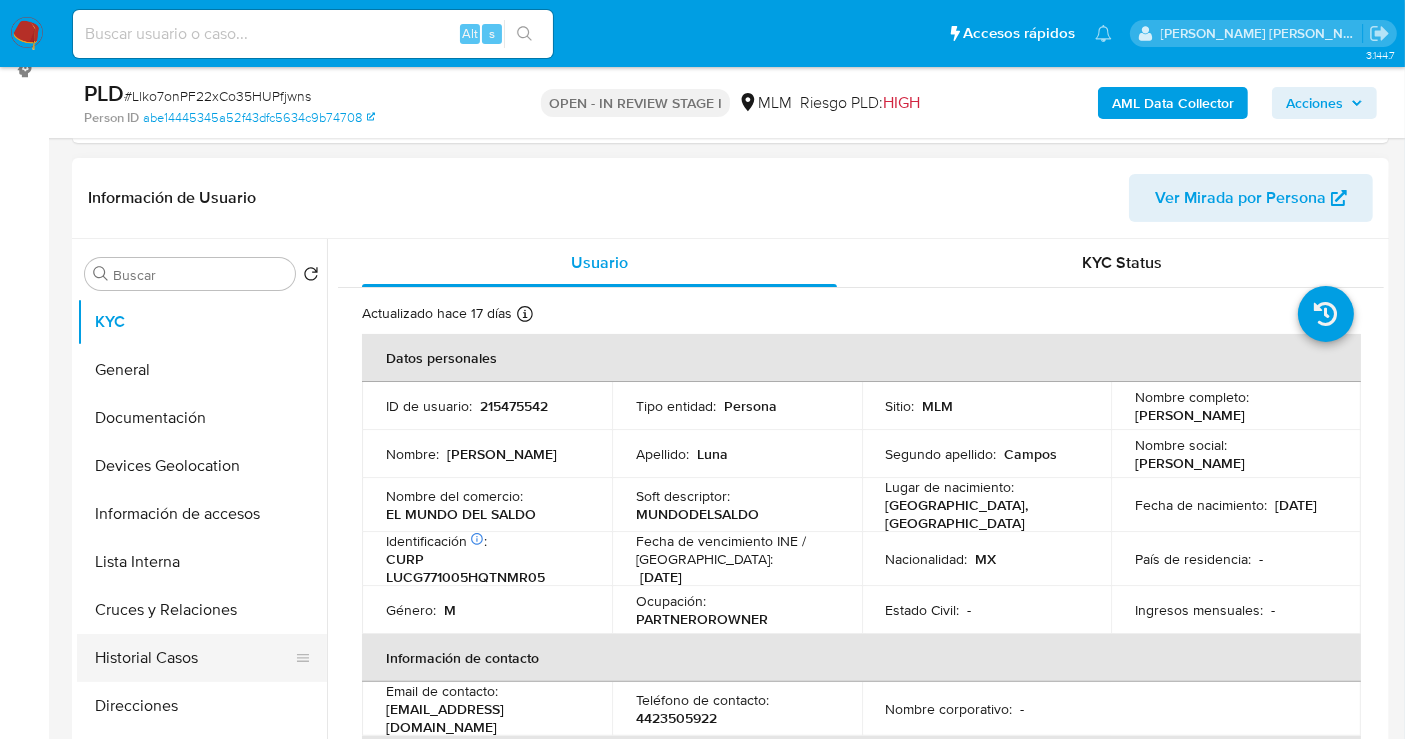 scroll, scrollTop: 222, scrollLeft: 0, axis: vertical 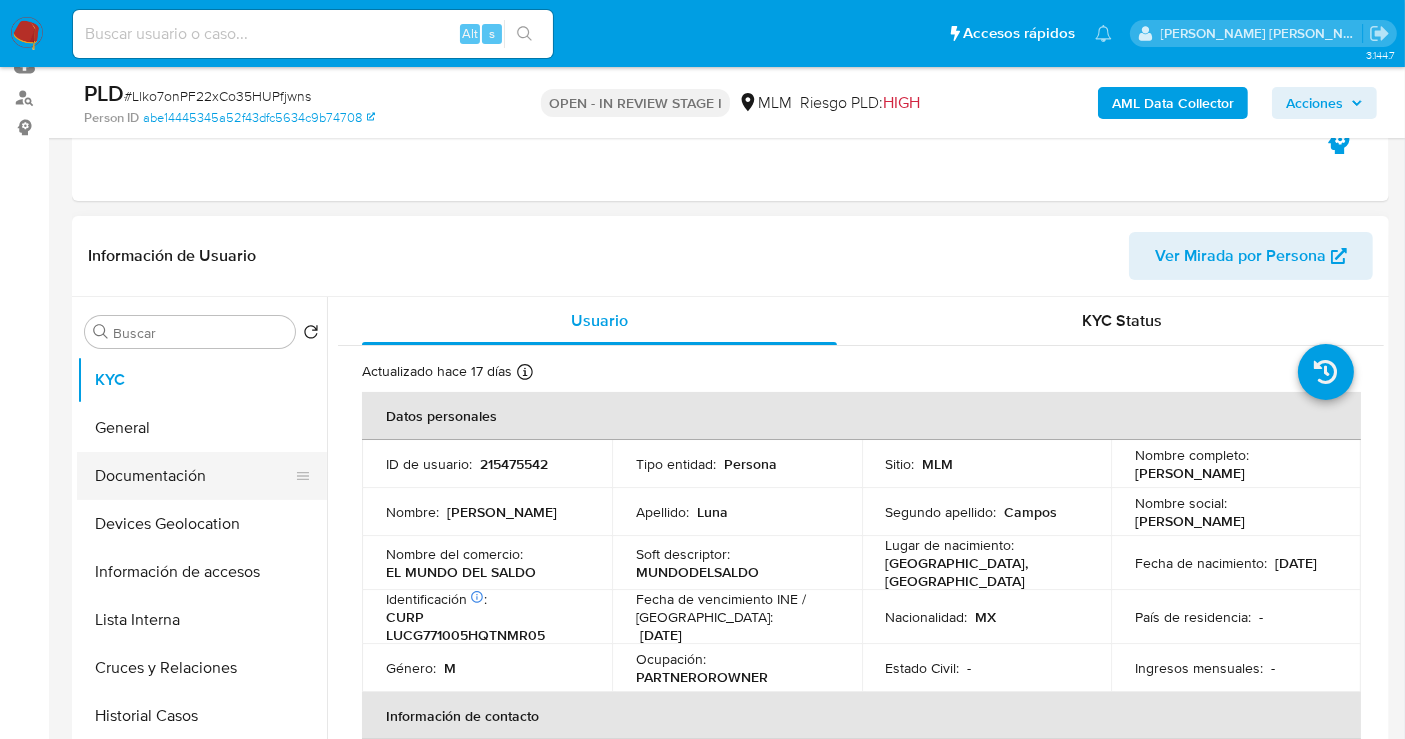 click on "Documentación" at bounding box center [194, 476] 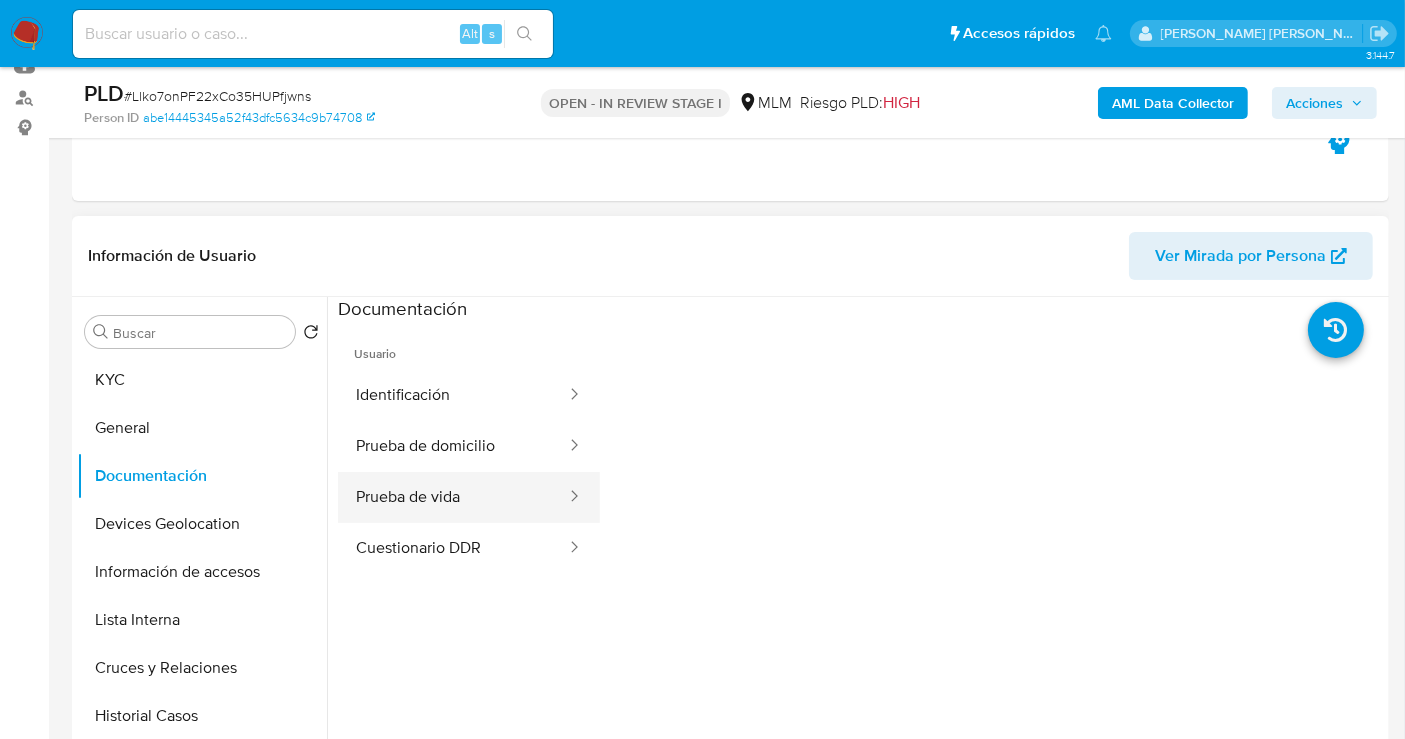 click on "Prueba de vida" at bounding box center [453, 497] 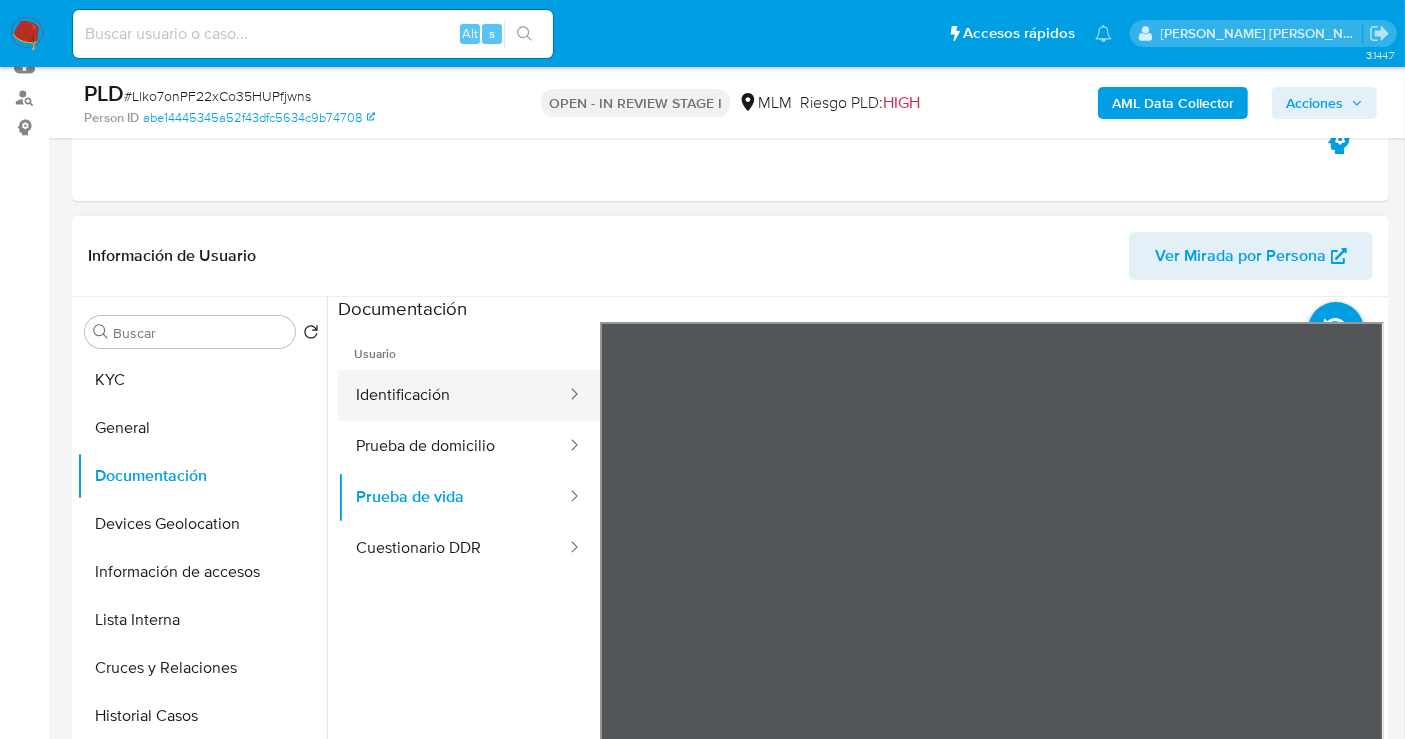 click on "Identificación" at bounding box center [453, 395] 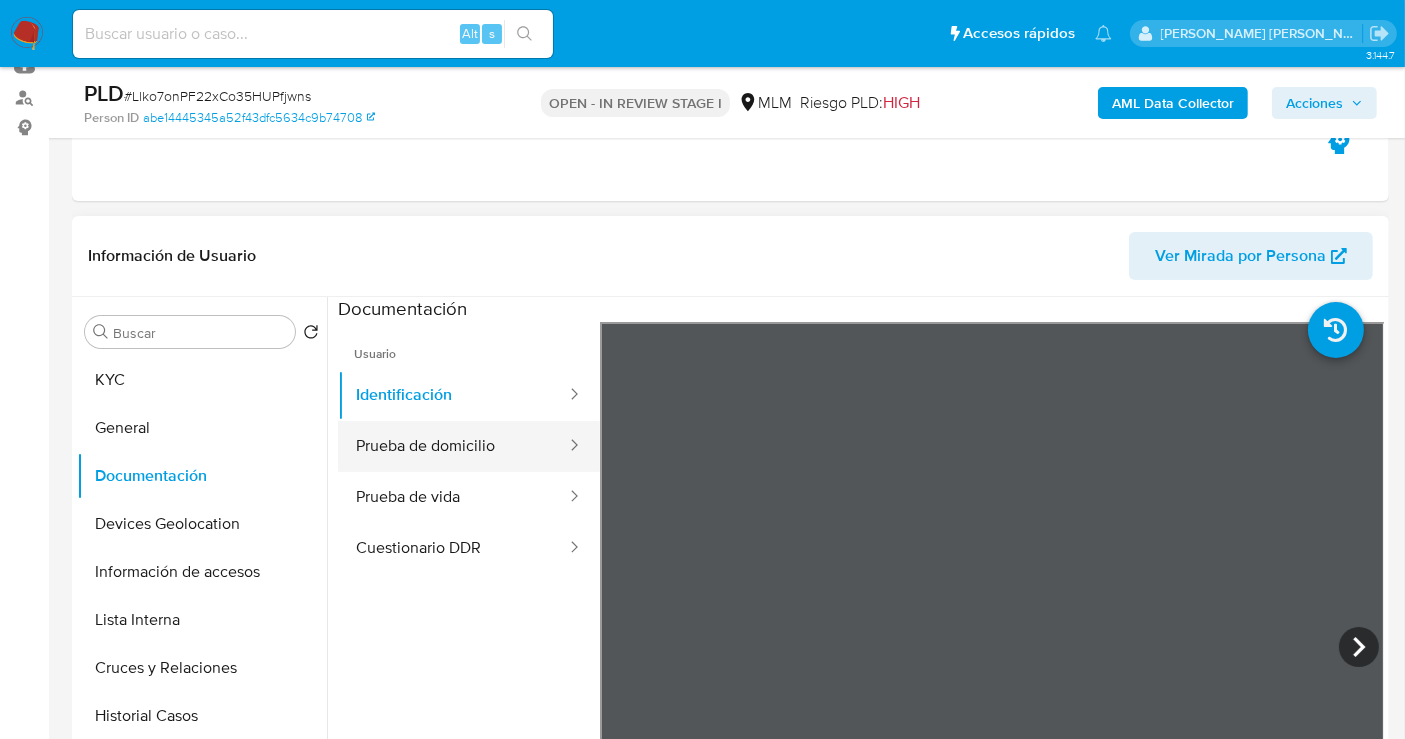click on "Prueba de domicilio" at bounding box center [453, 446] 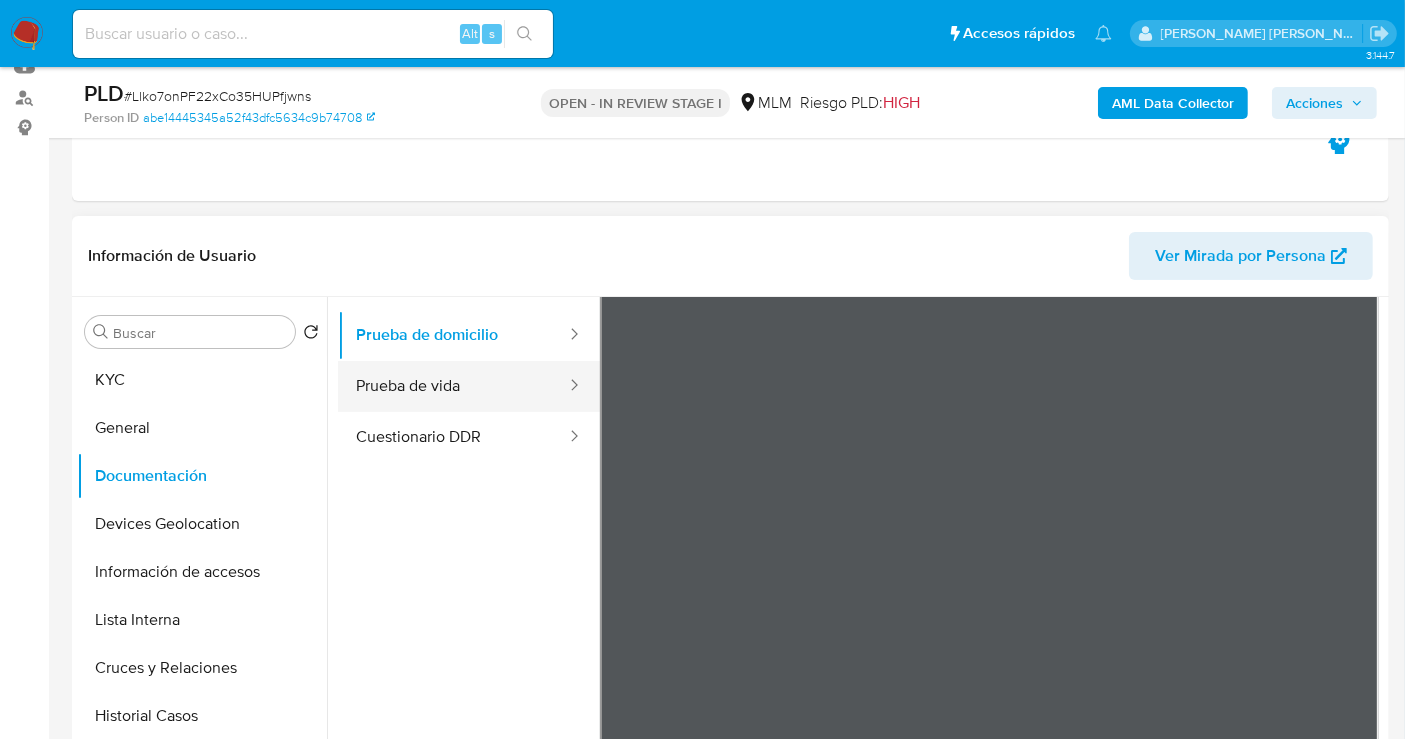 scroll, scrollTop: 88, scrollLeft: 0, axis: vertical 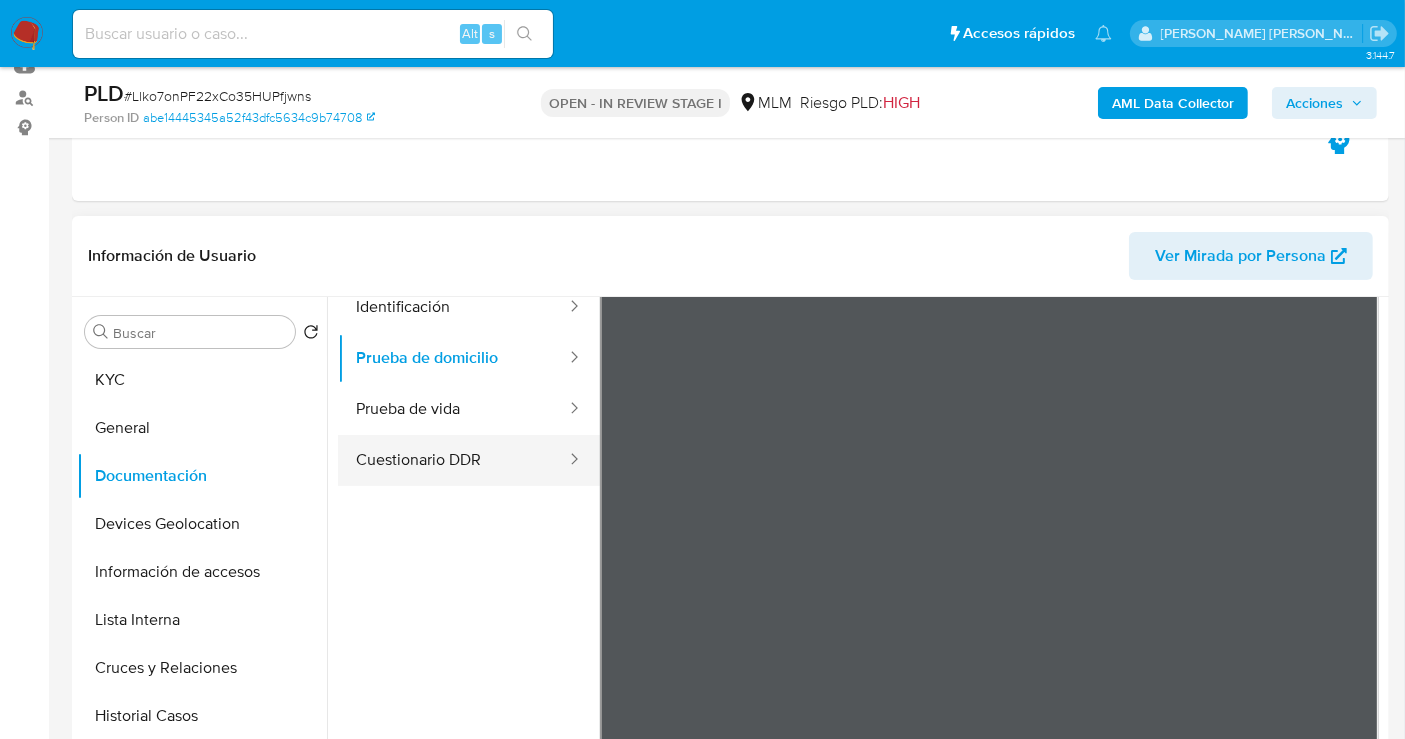 click on "Cuestionario DDR" at bounding box center (453, 460) 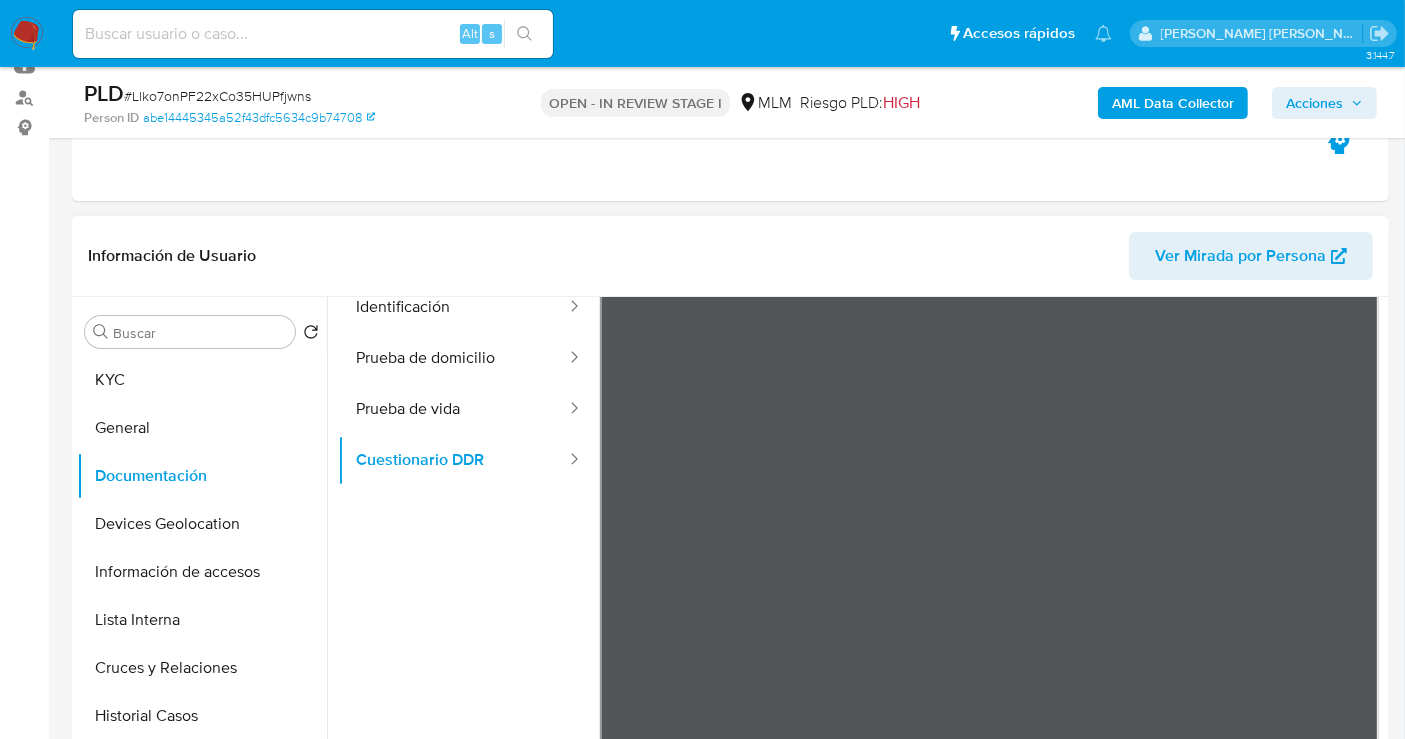 type 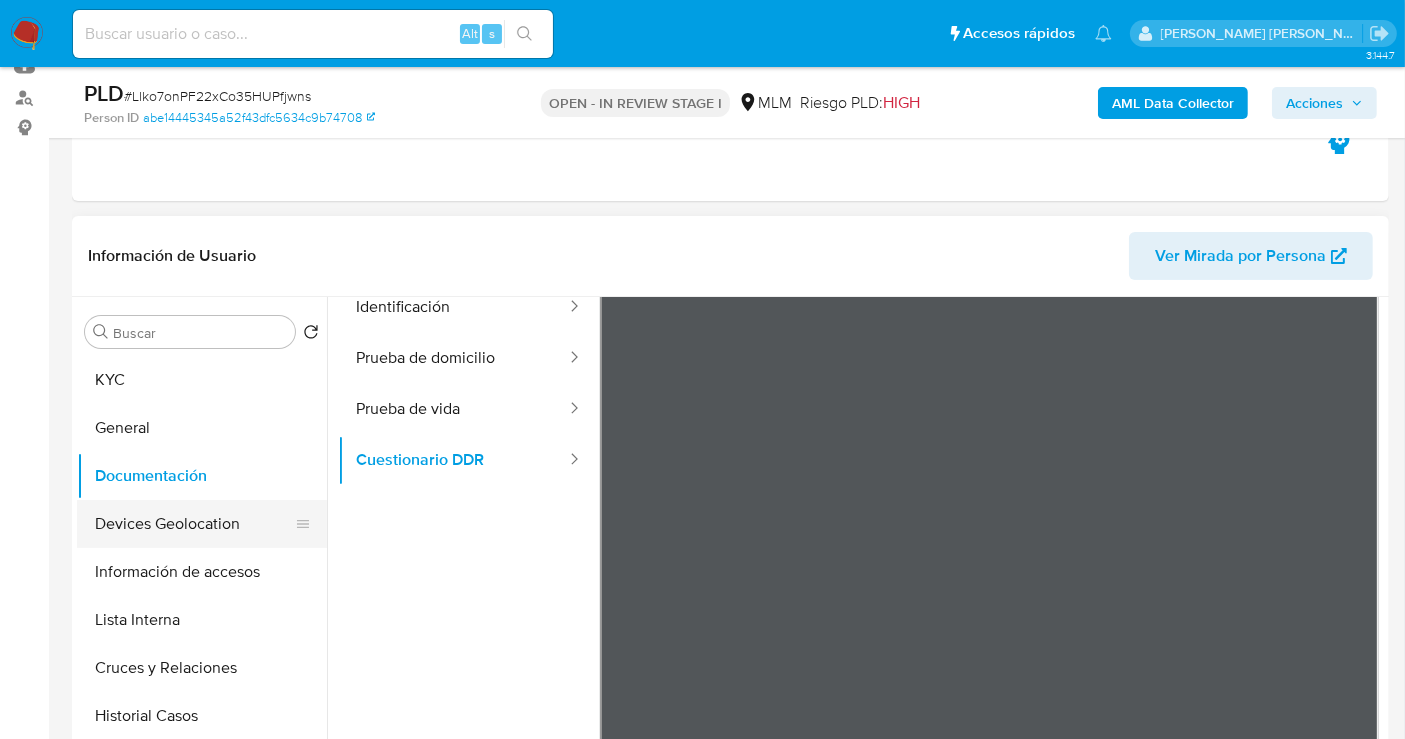 click on "Devices Geolocation" at bounding box center (194, 524) 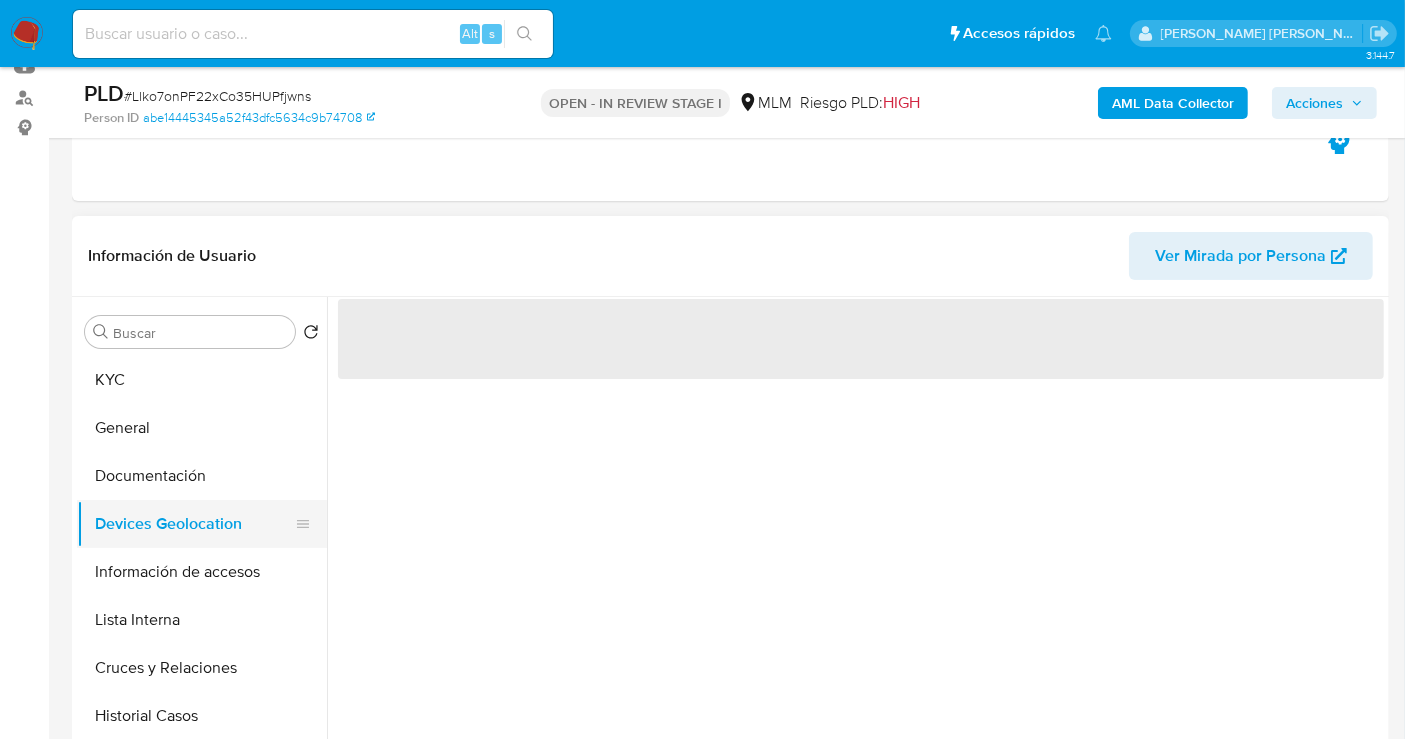 scroll, scrollTop: 0, scrollLeft: 0, axis: both 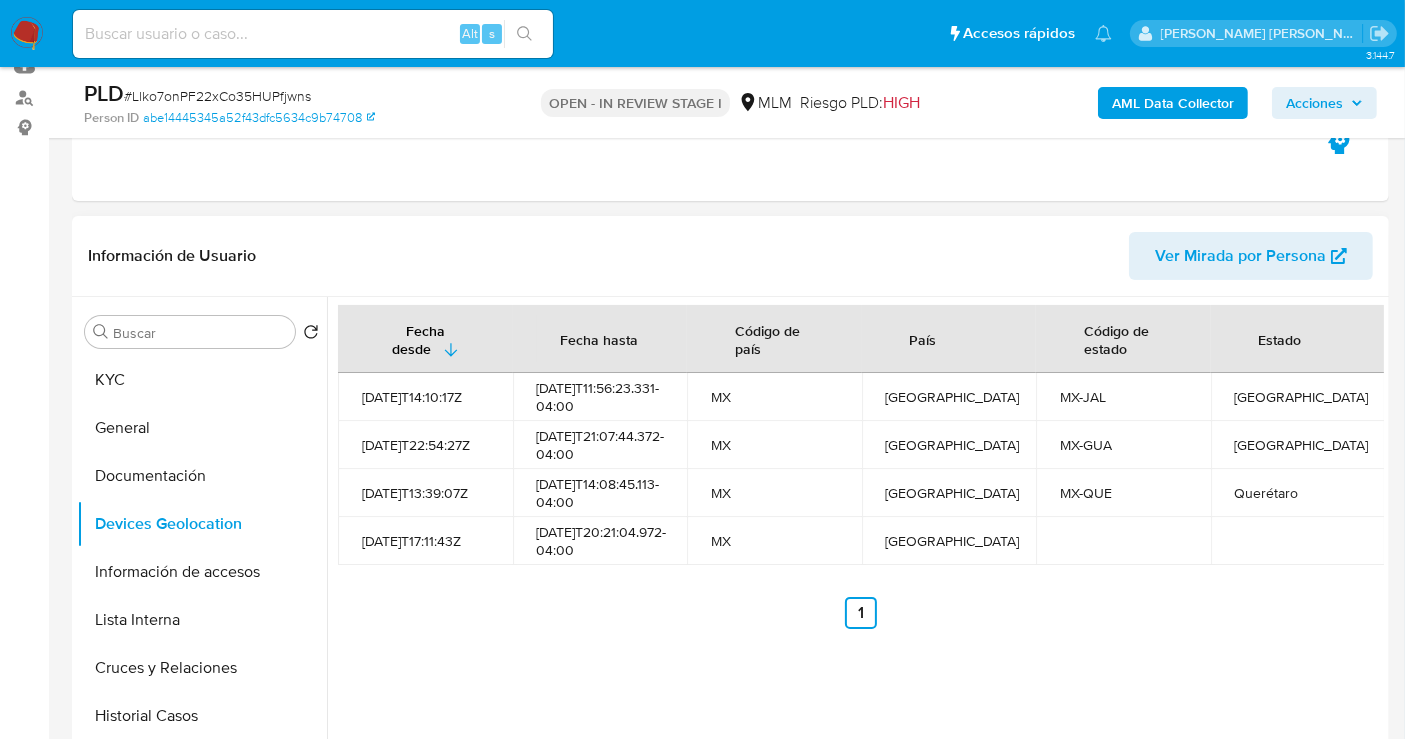 type 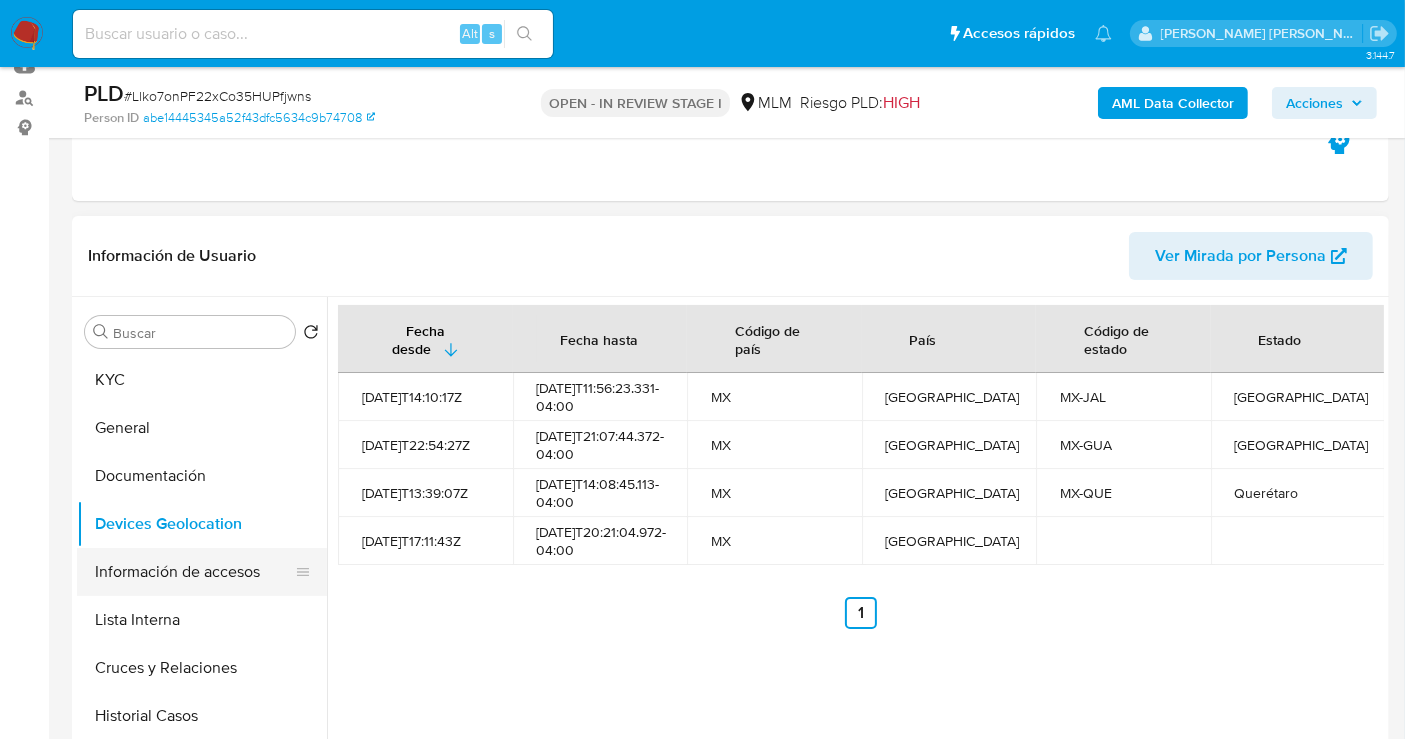 click on "Información de accesos" at bounding box center [194, 572] 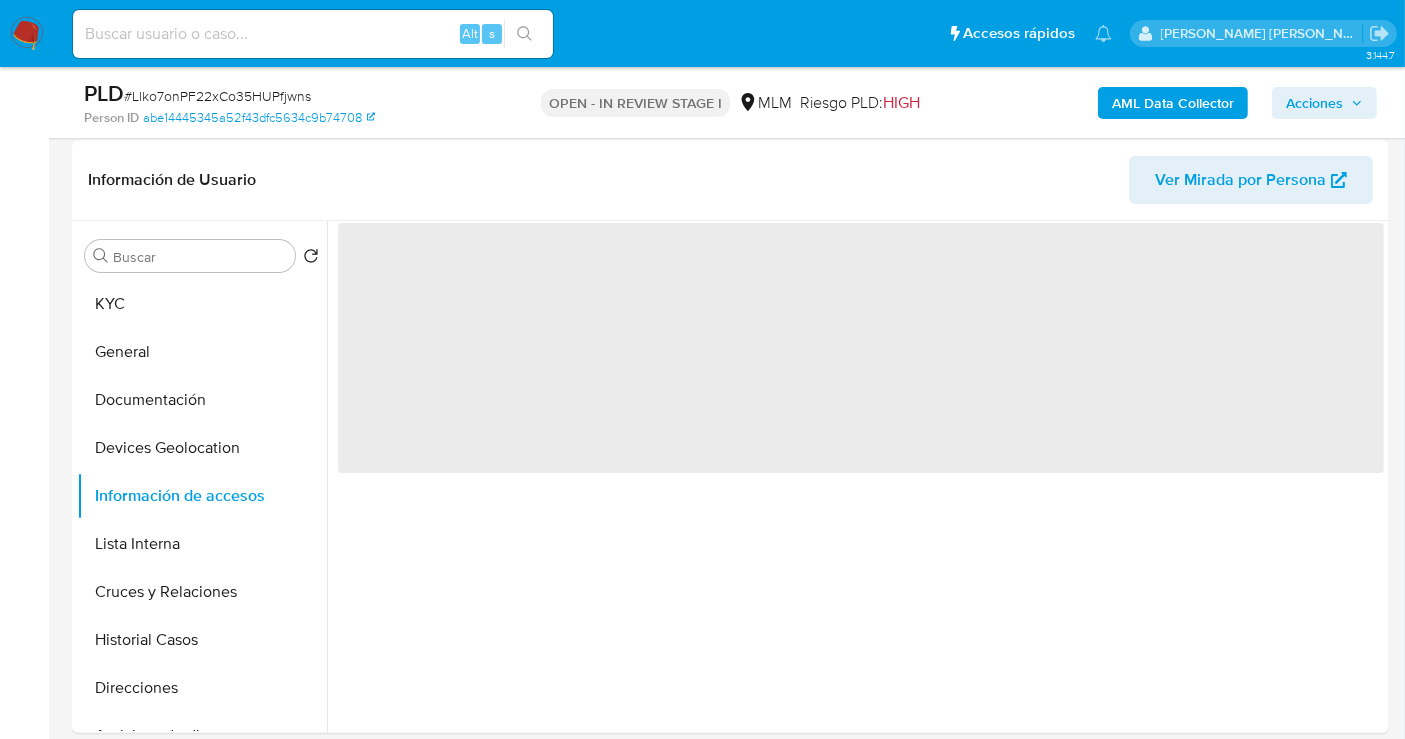 scroll, scrollTop: 333, scrollLeft: 0, axis: vertical 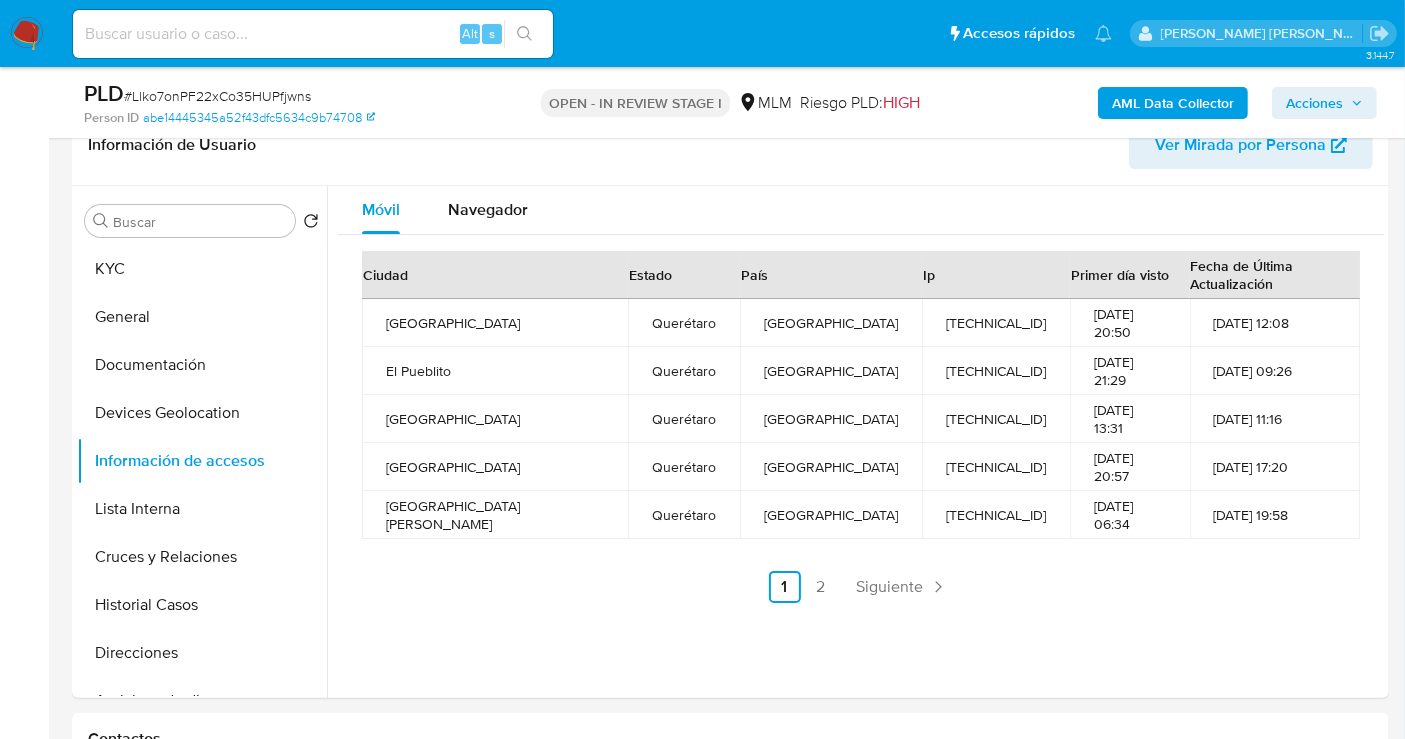 type 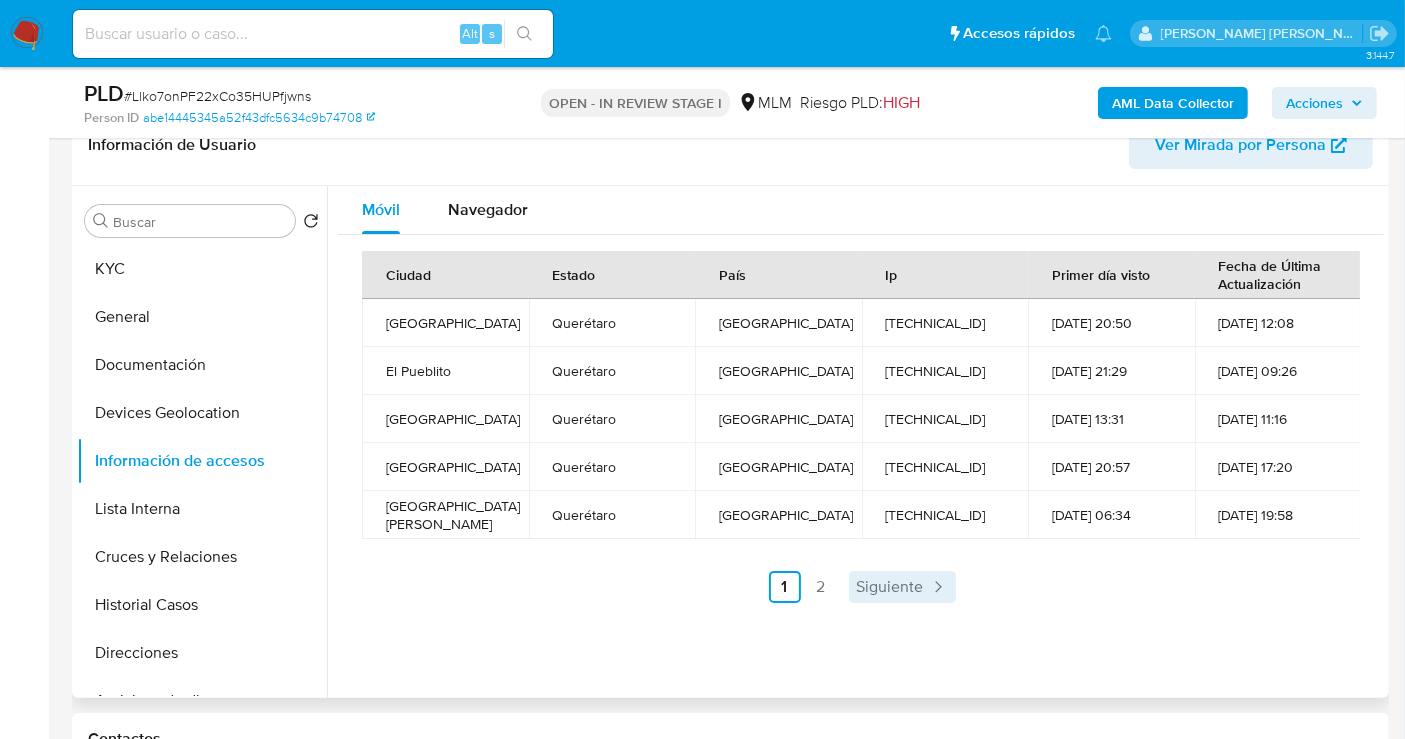 click on "Siguiente" at bounding box center [890, 587] 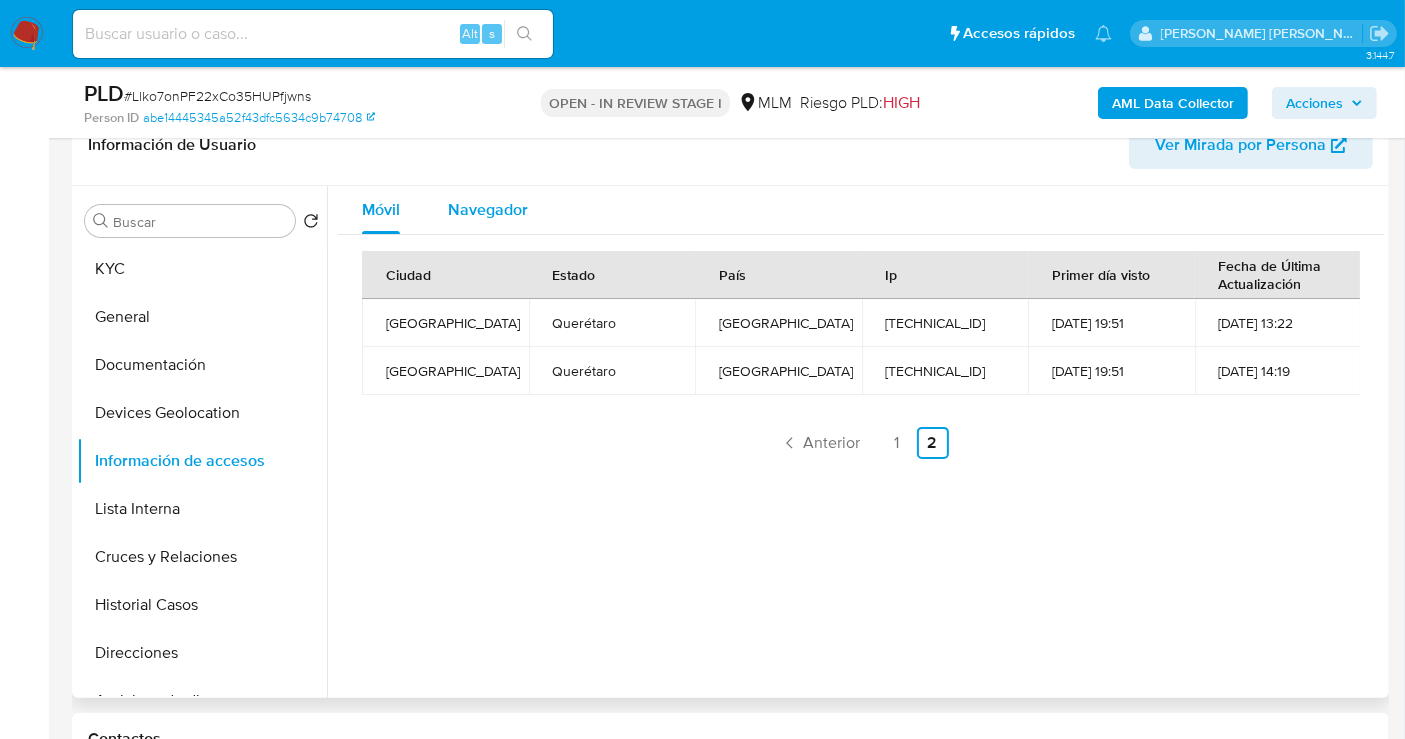 click on "Navegador" at bounding box center [488, 209] 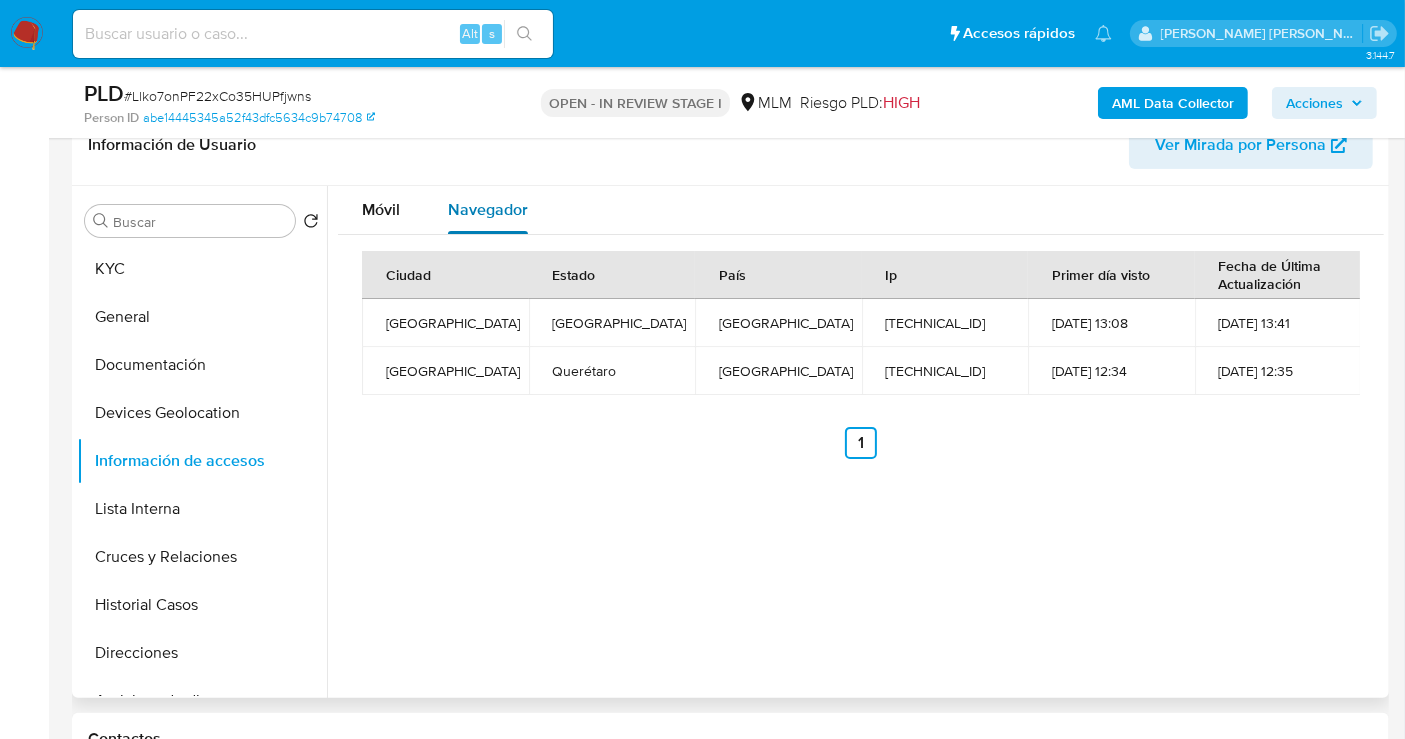 type 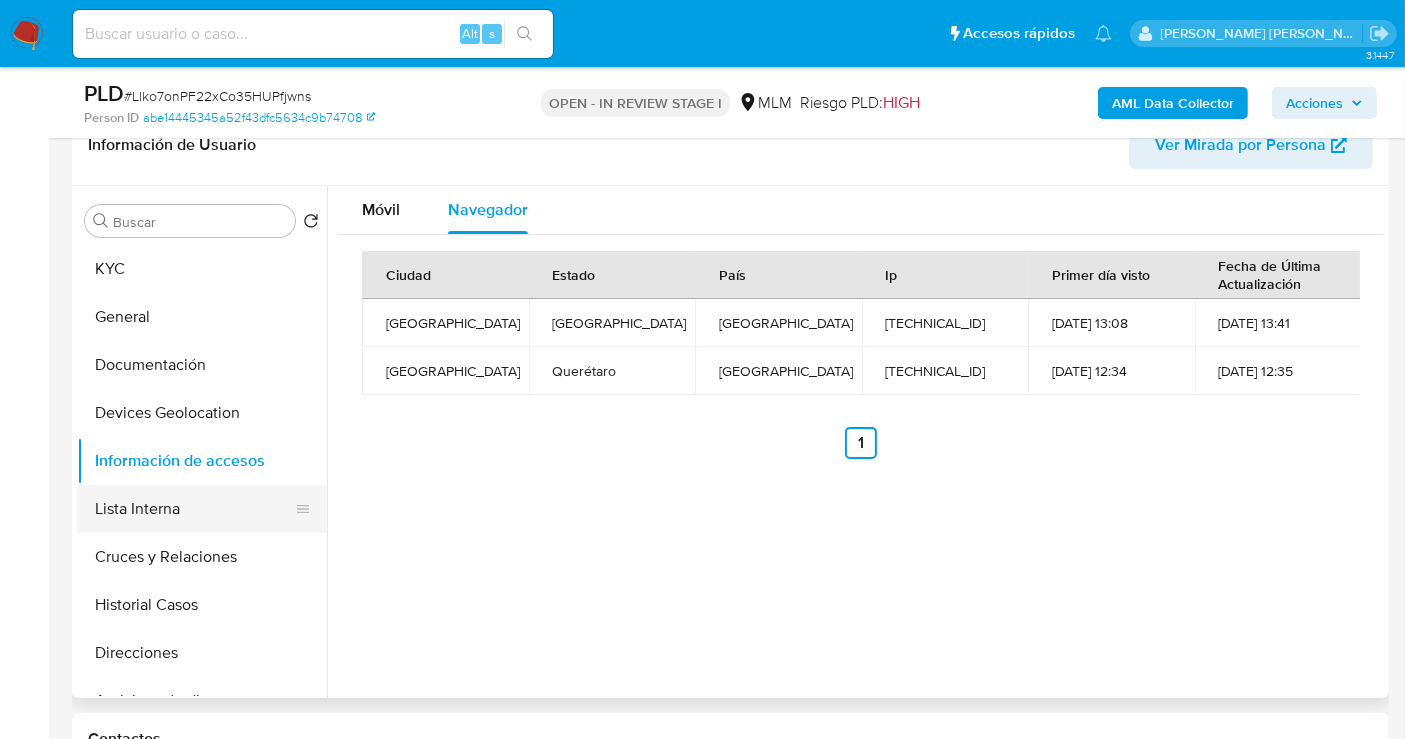 click on "Lista Interna" at bounding box center [194, 509] 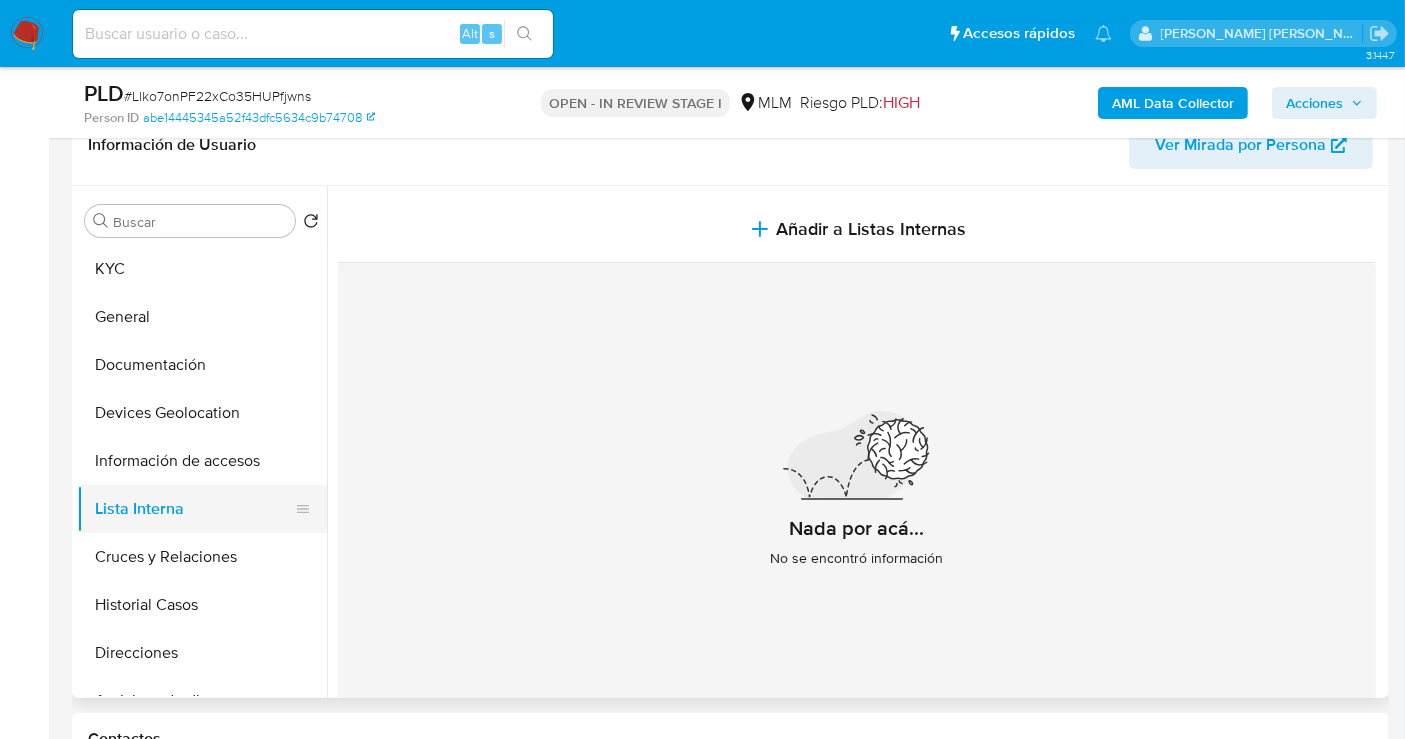 type 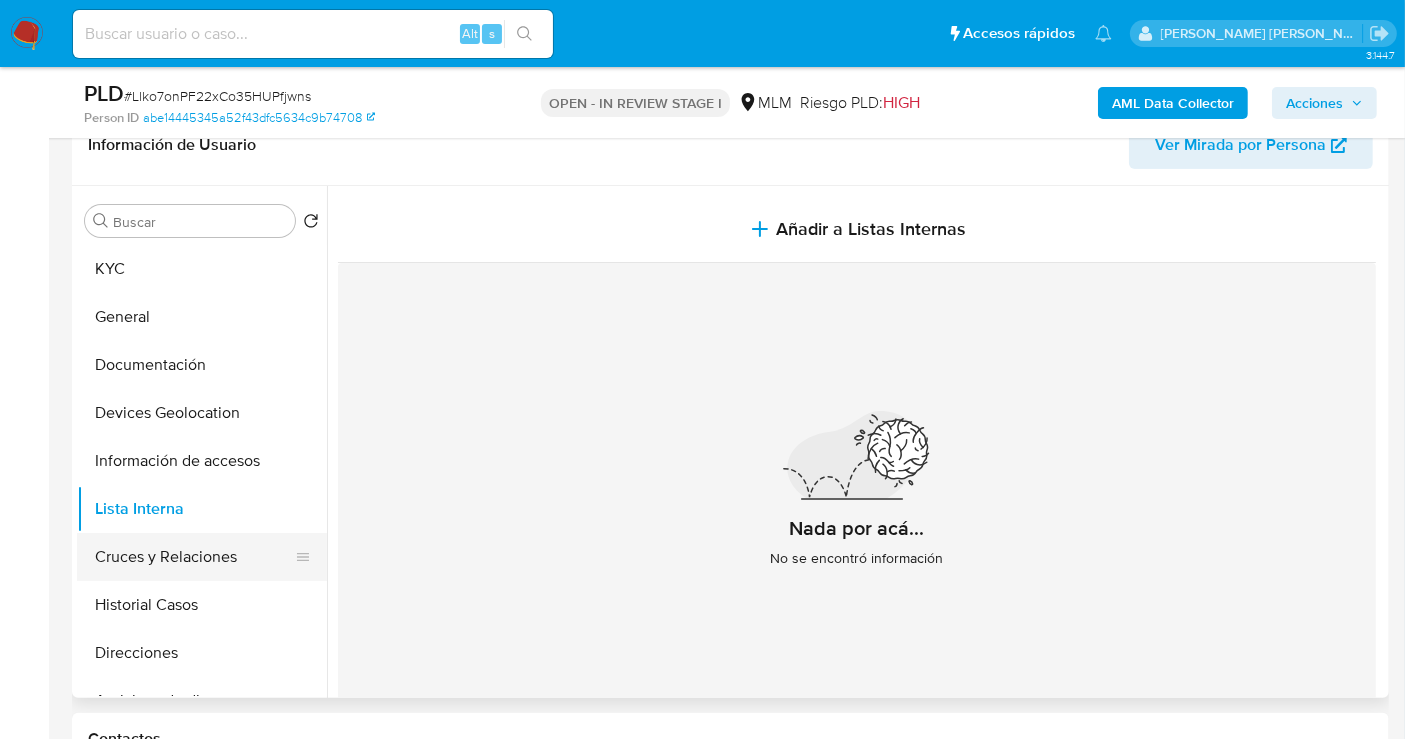 click on "Cruces y Relaciones" at bounding box center (194, 557) 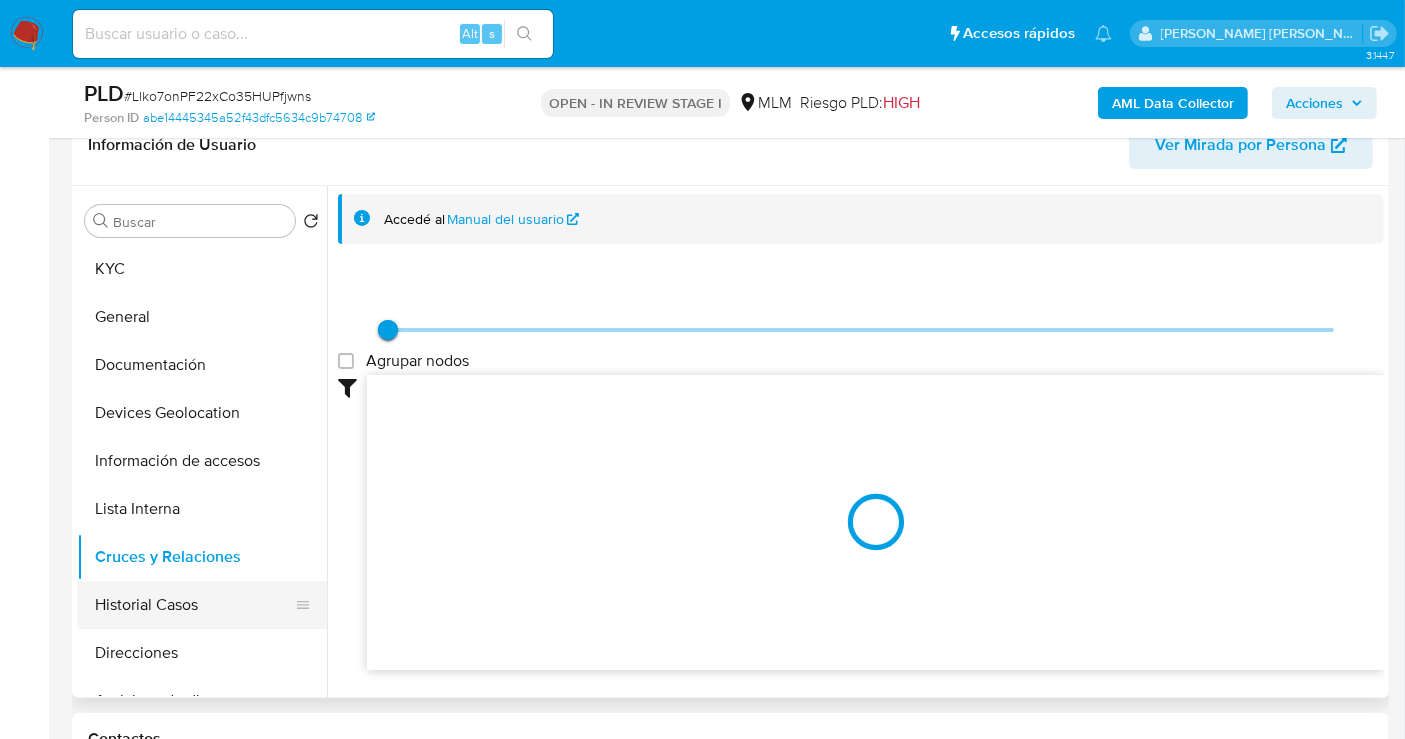 click on "Historial Casos" at bounding box center [194, 605] 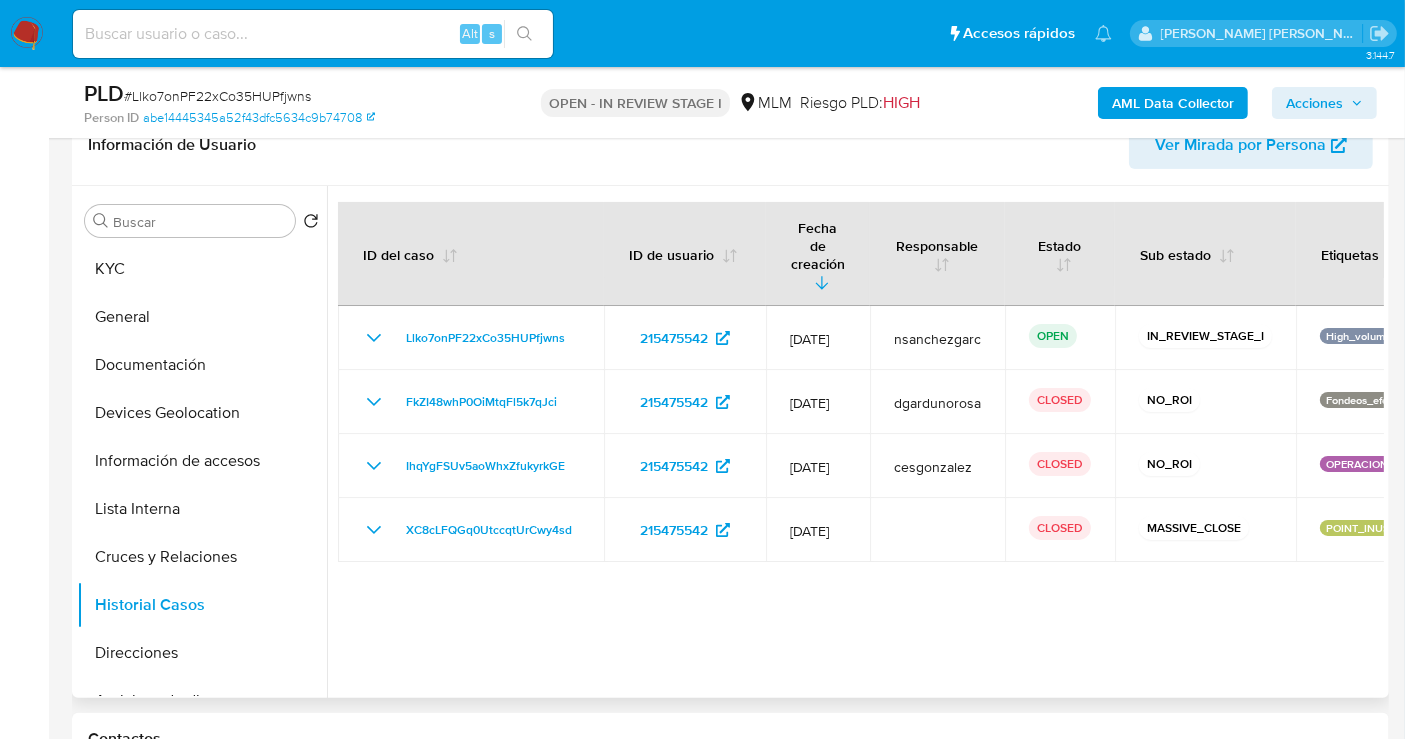 type 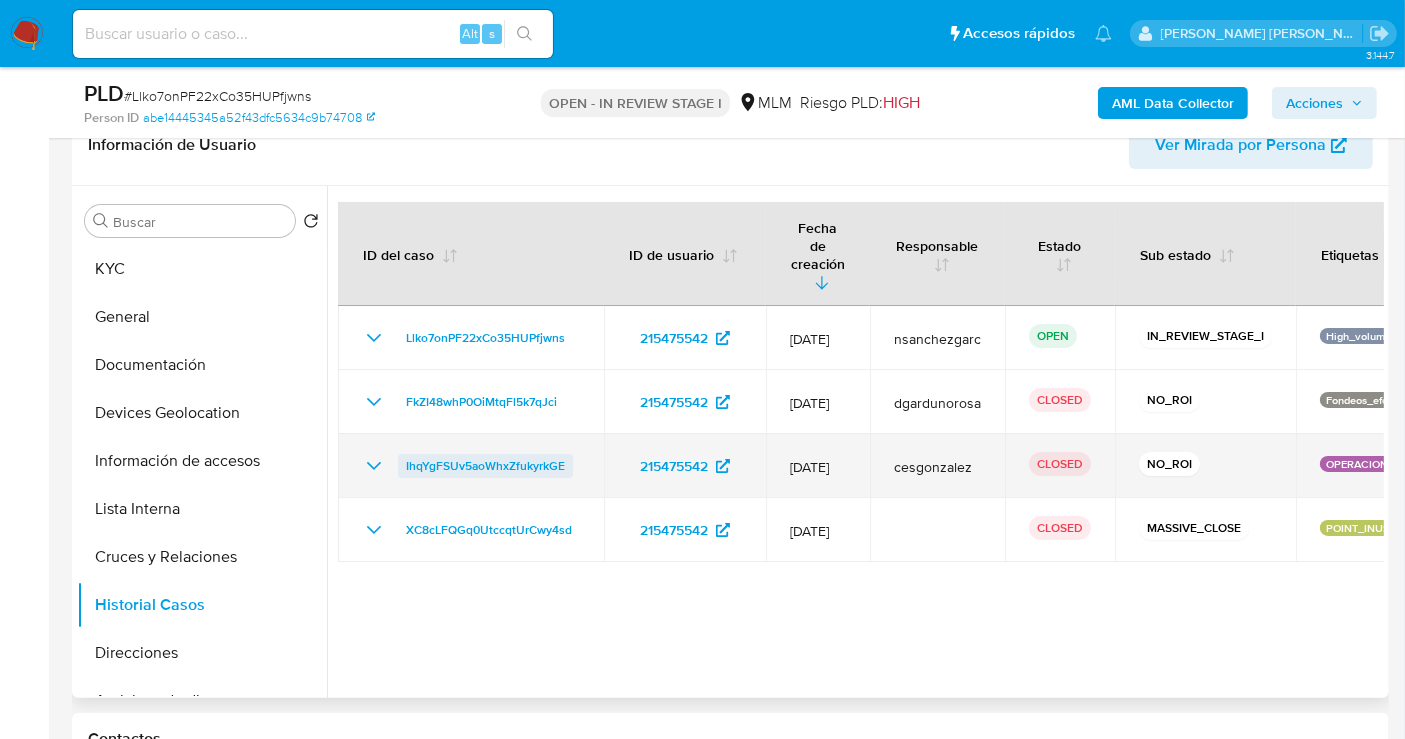 click on "IhqYgFSUv5aoWhxZfukyrkGE" at bounding box center [485, 466] 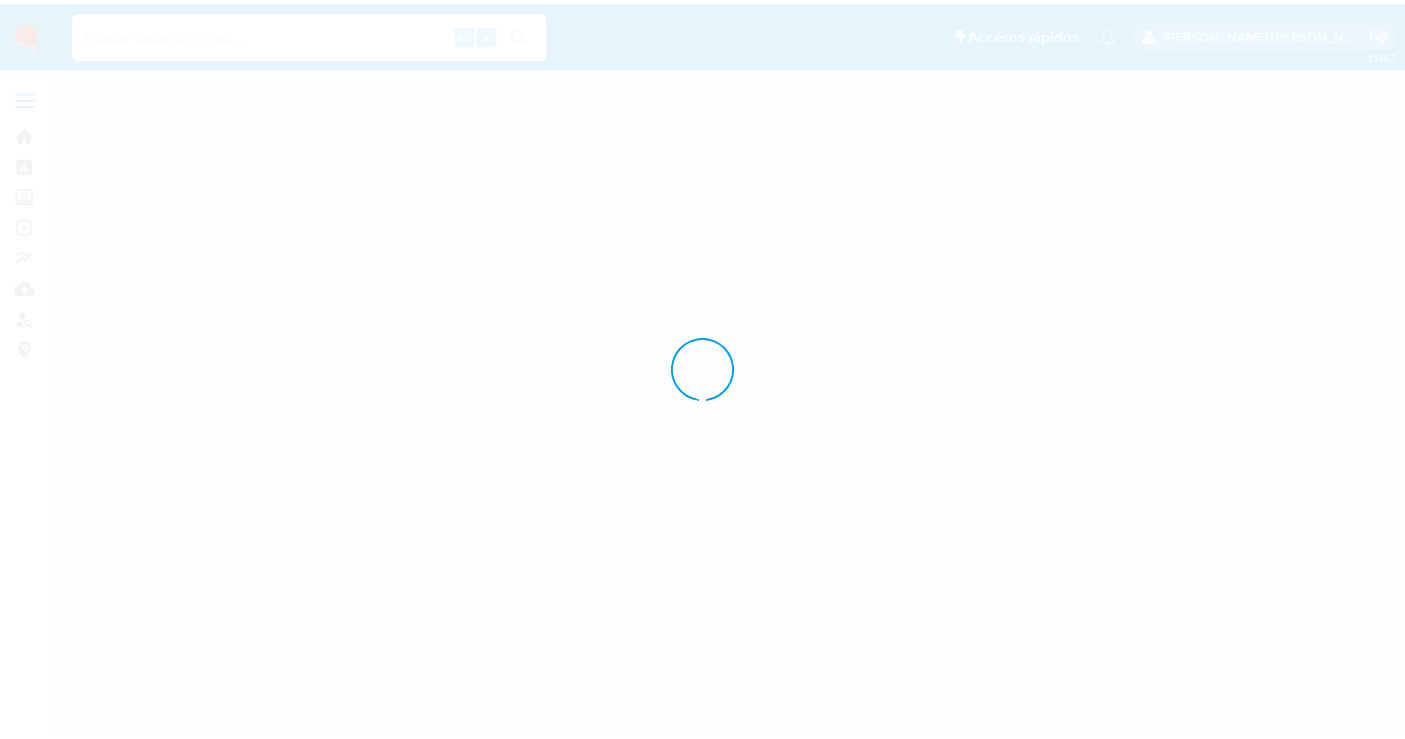 scroll, scrollTop: 0, scrollLeft: 0, axis: both 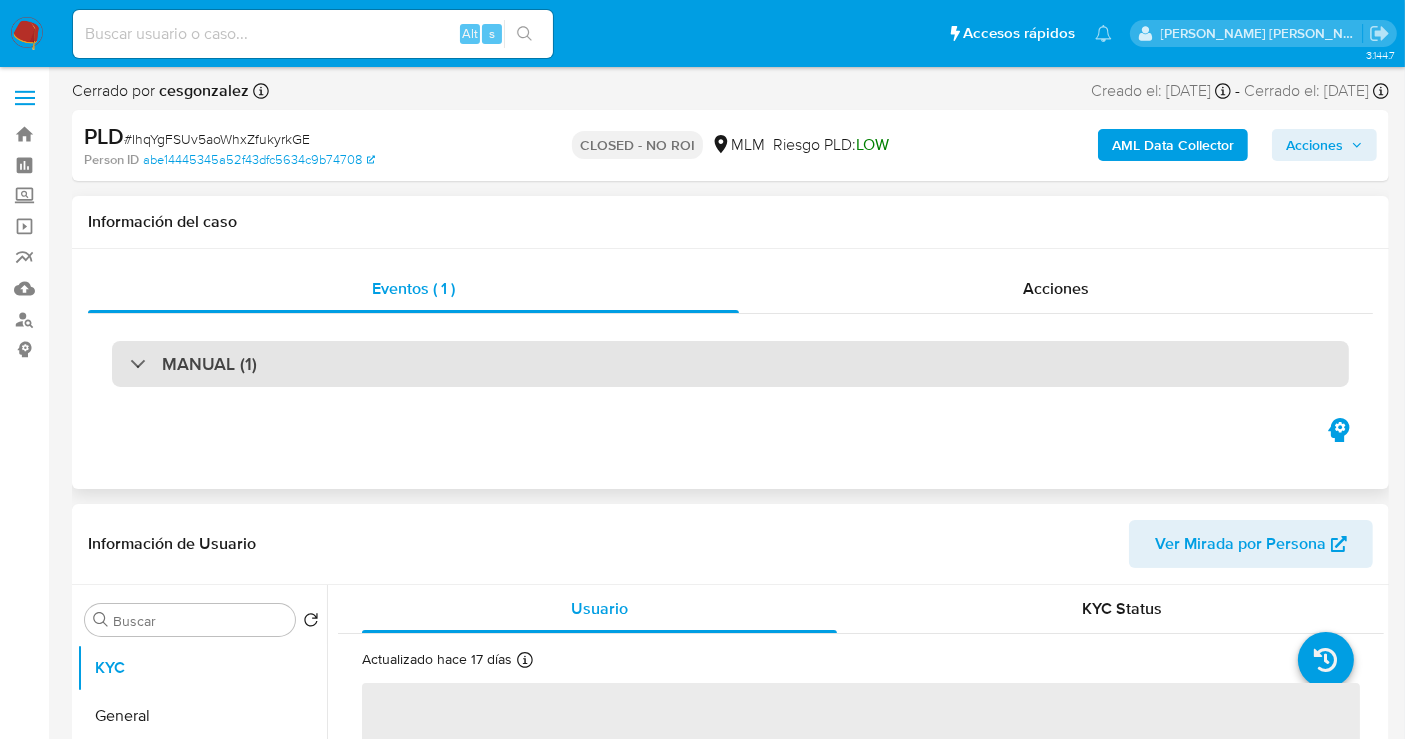 click on "MANUAL (1)" at bounding box center [209, 364] 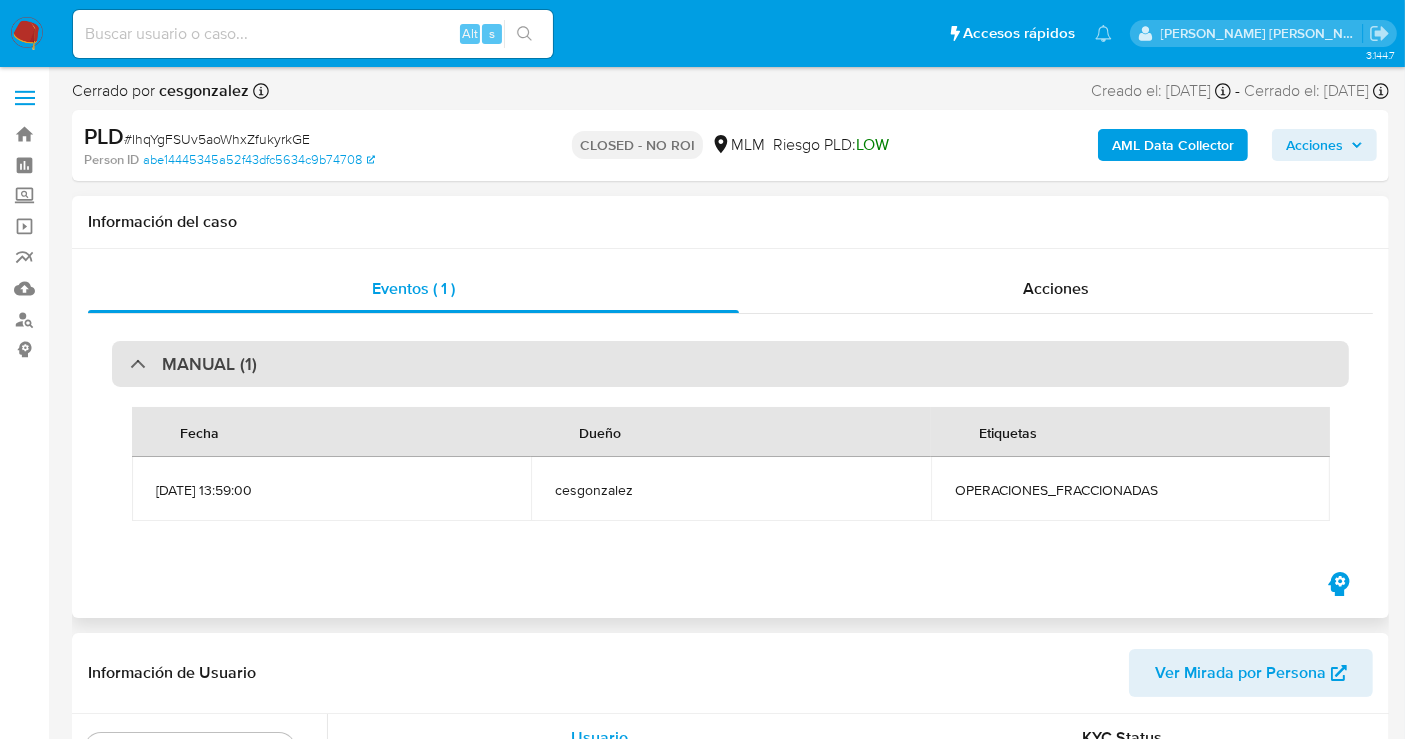 select on "10" 